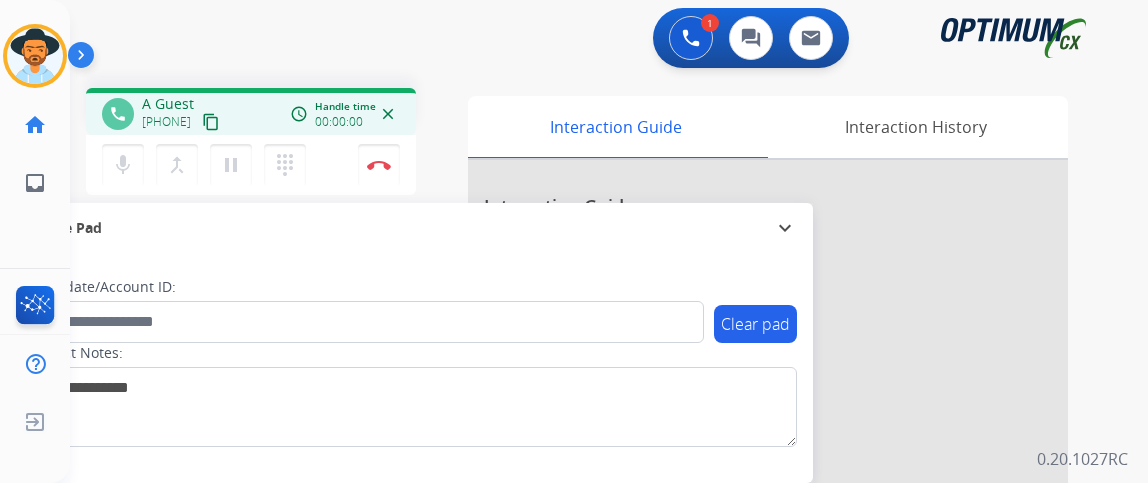scroll, scrollTop: 0, scrollLeft: 0, axis: both 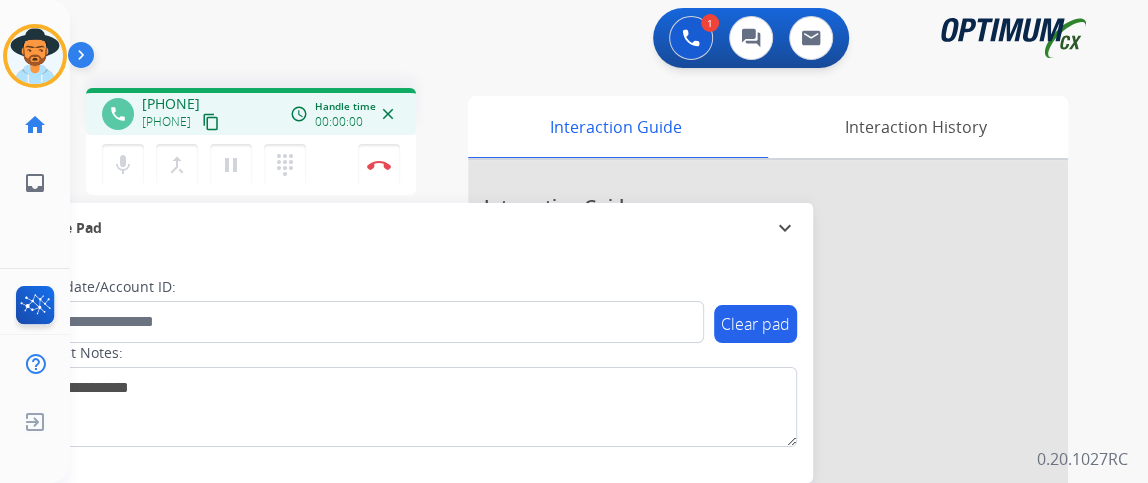 click on "content_copy" at bounding box center (211, 122) 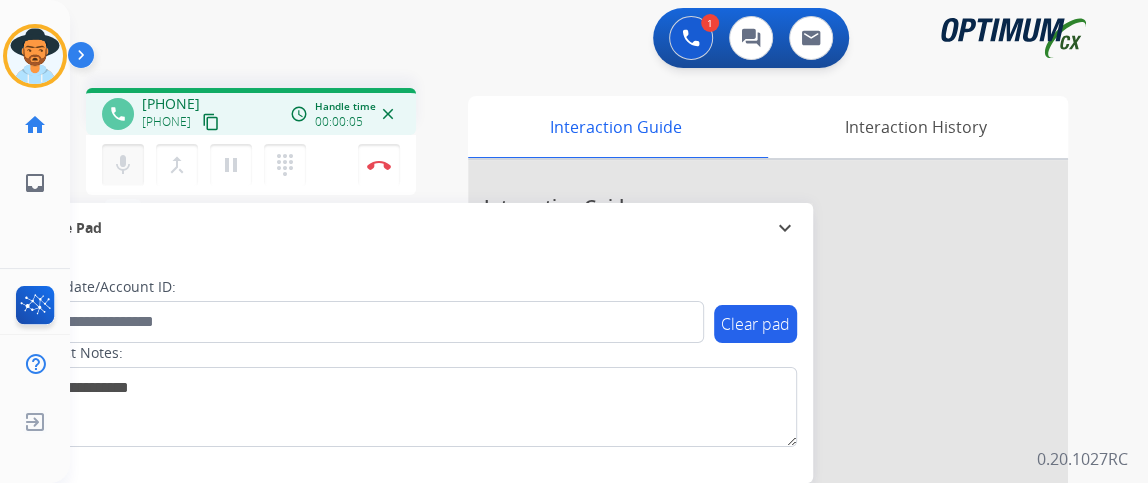 click on "mic" at bounding box center [123, 165] 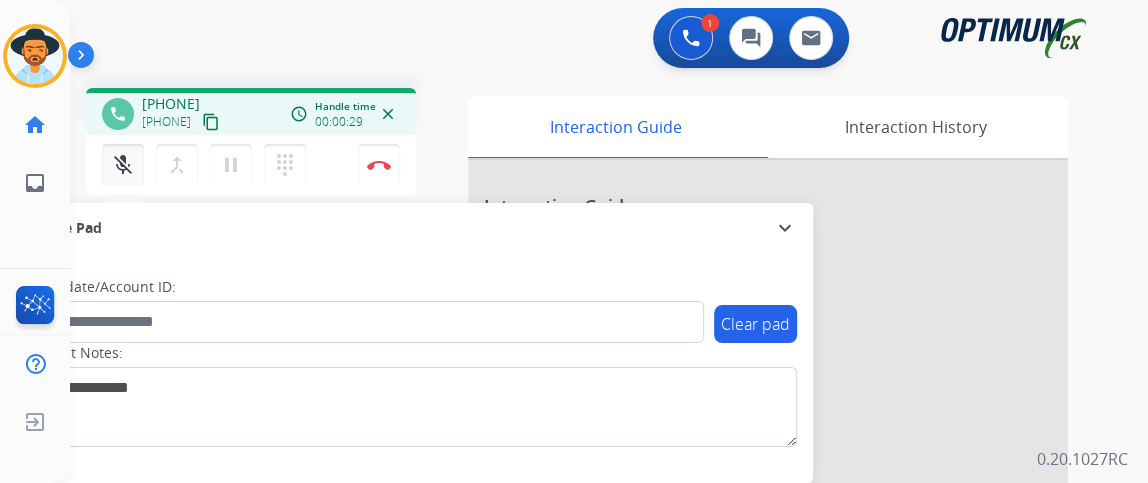 click on "mic_off Mute" at bounding box center [123, 165] 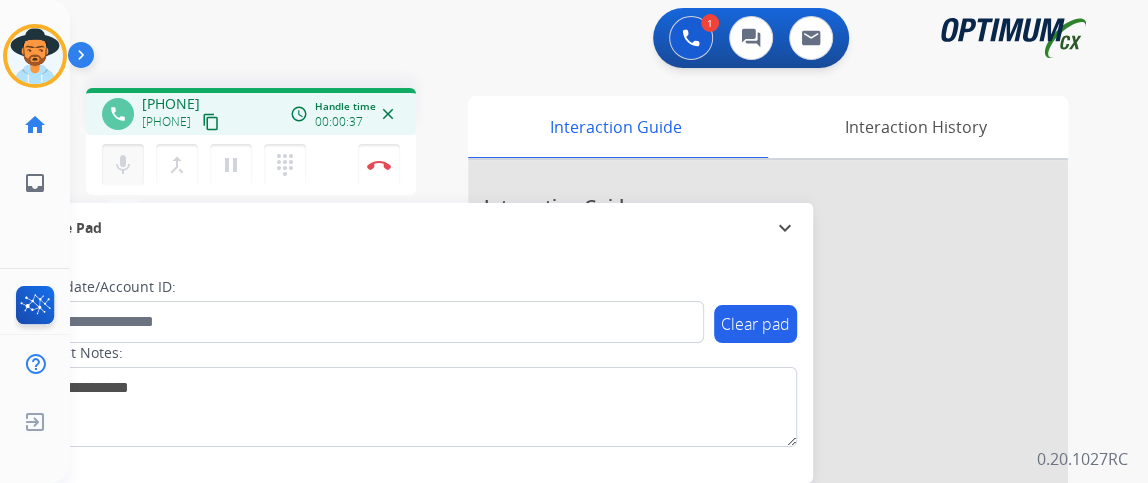 click on "mic" at bounding box center (123, 165) 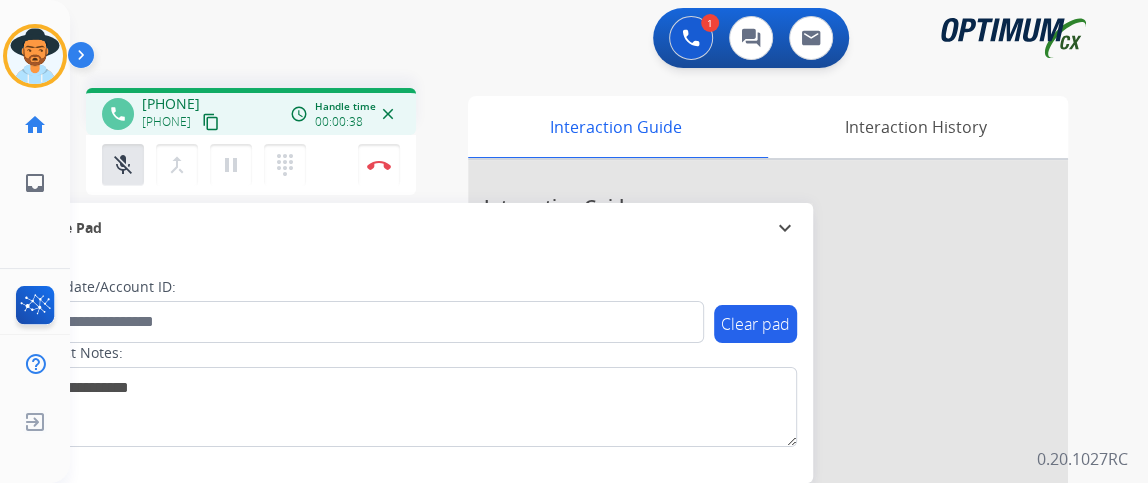 click on "content_copy" at bounding box center (211, 122) 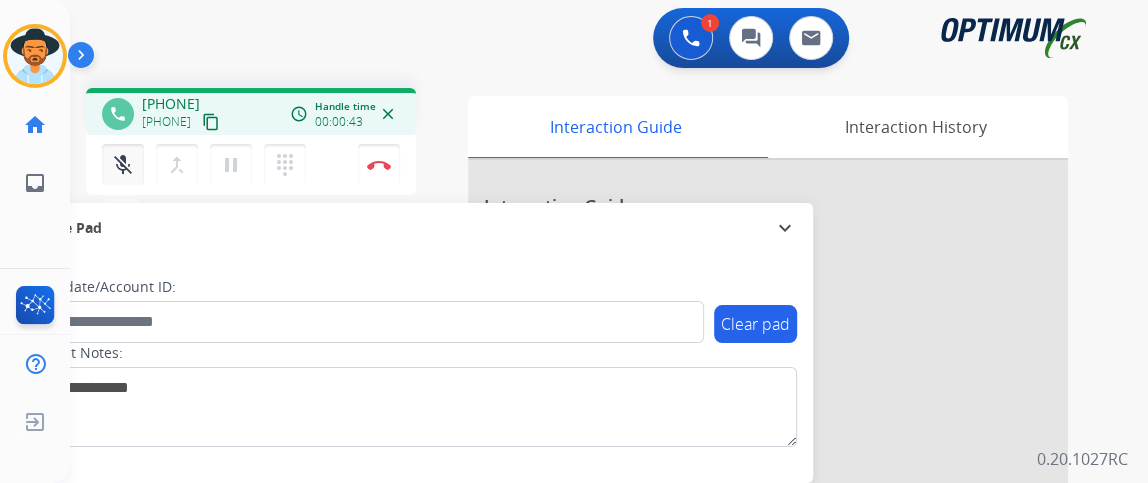 click on "mic_off" at bounding box center [123, 165] 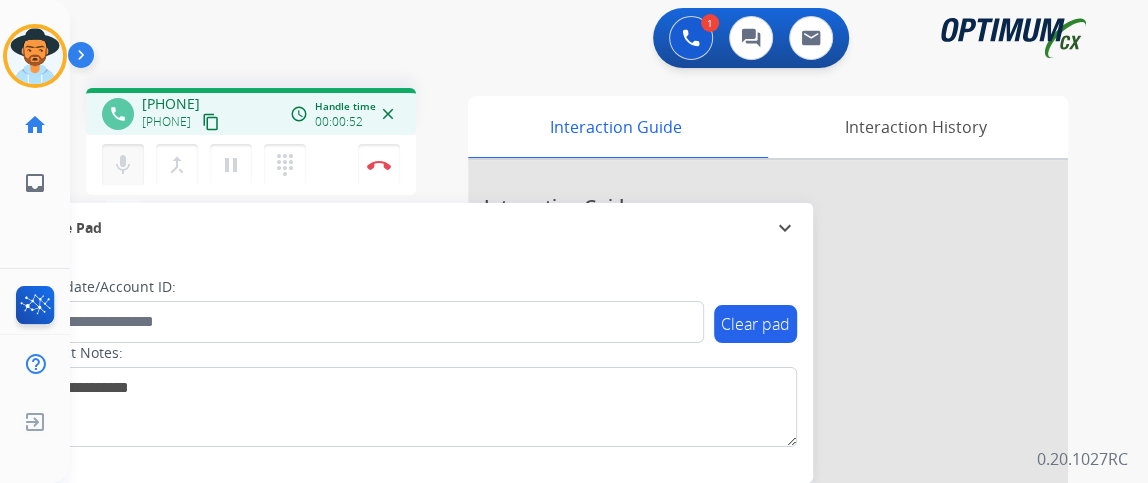 click on "mic" at bounding box center [123, 165] 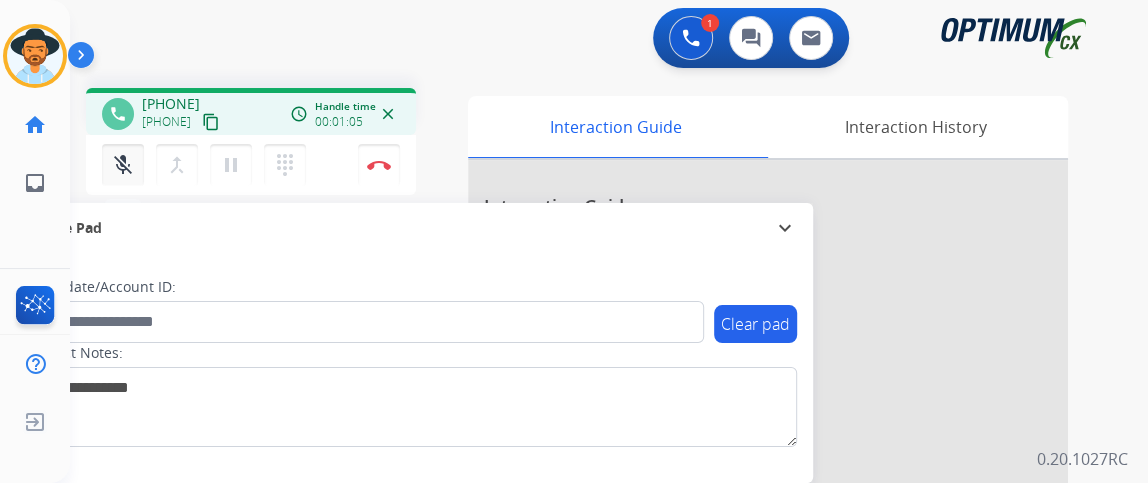 click on "mic_off" at bounding box center [123, 165] 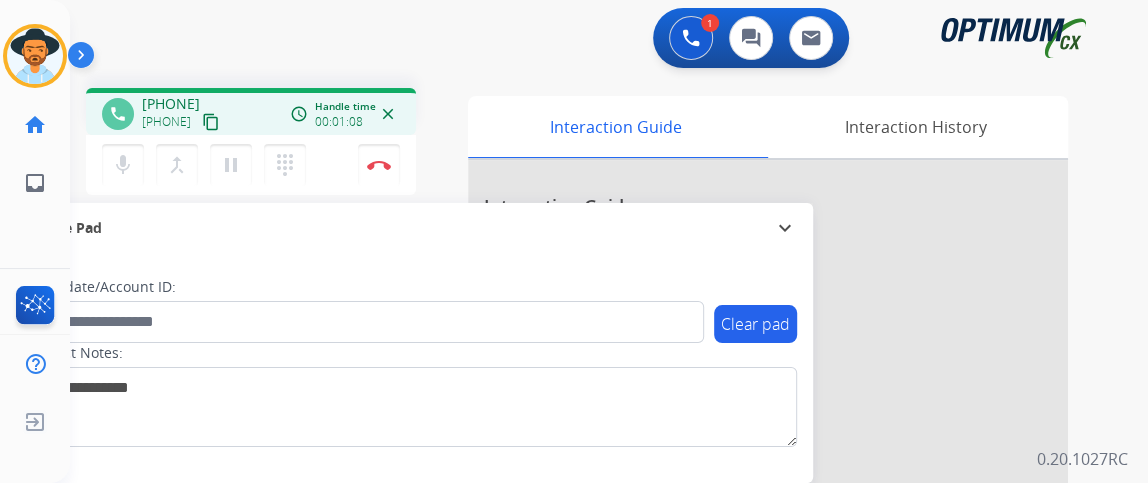 click on "mic Mute merge_type Bridge pause Hold dialpad Dialpad" at bounding box center (210, 165) 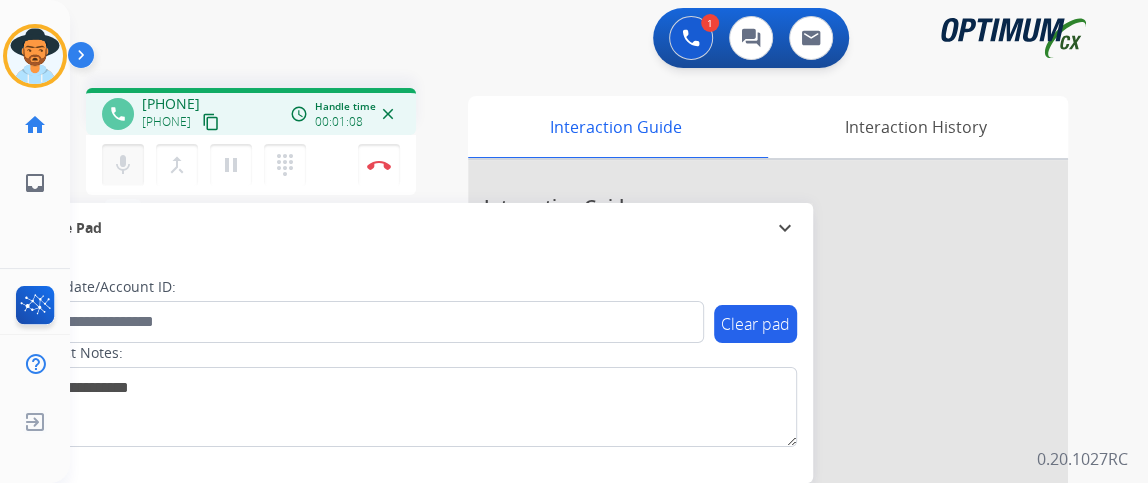 click on "mic" at bounding box center [123, 165] 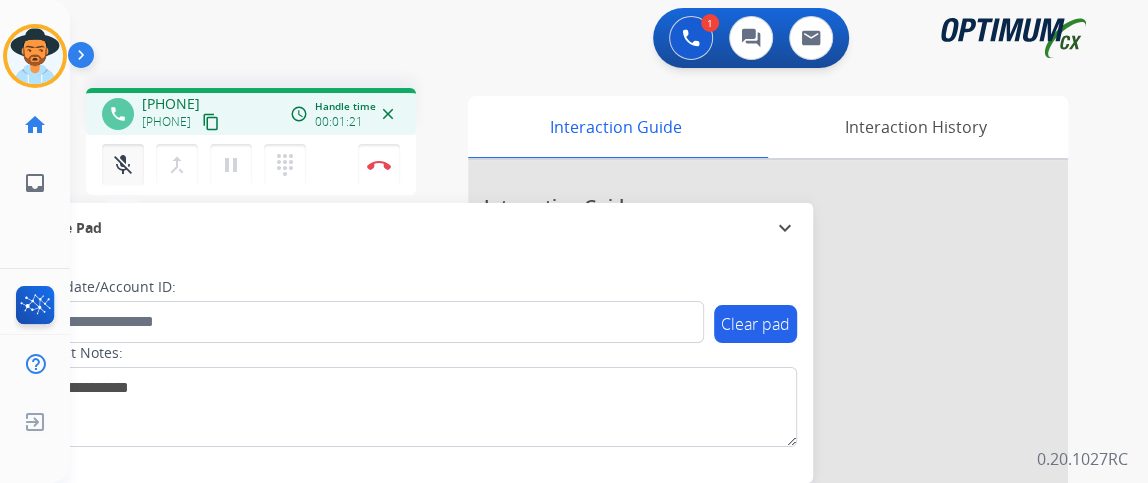 click on "mic_off Mute" at bounding box center [123, 165] 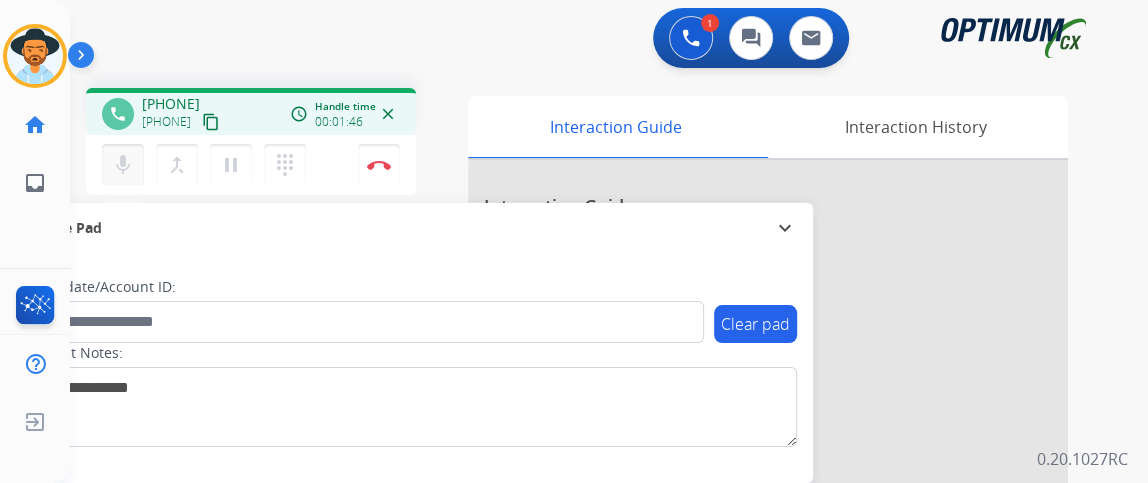 click on "mic" at bounding box center [123, 165] 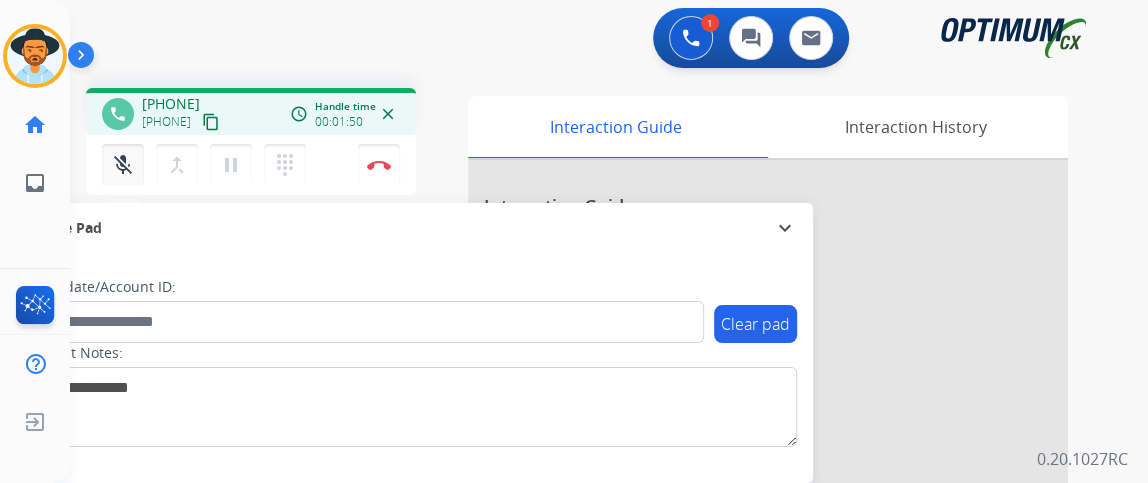 click on "mic_off" at bounding box center (123, 165) 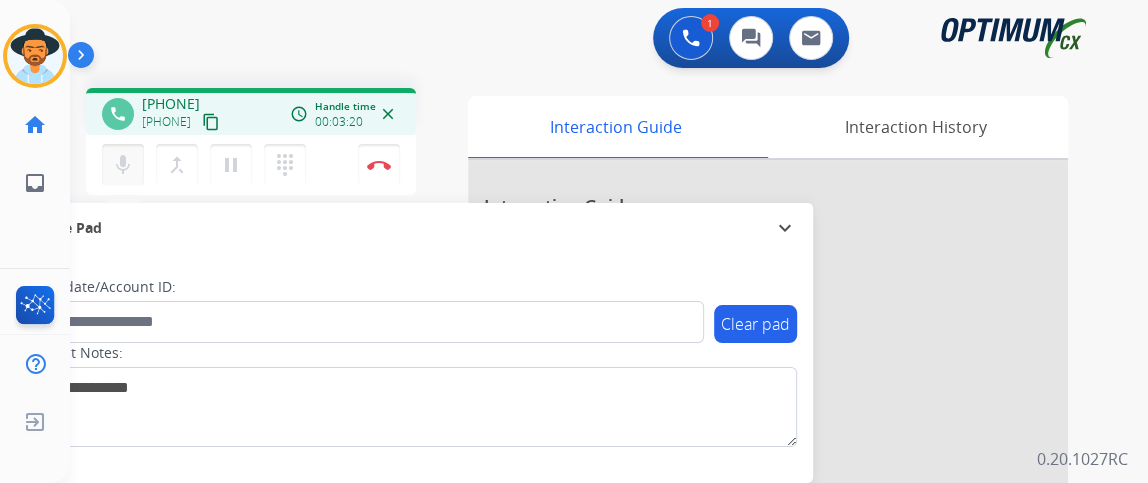 click on "mic Mute" at bounding box center [123, 165] 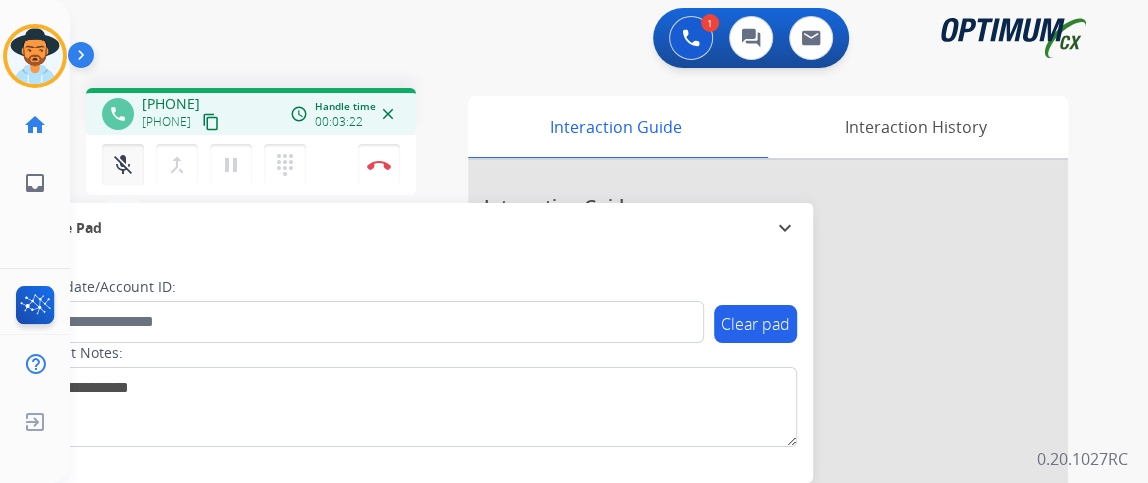 click on "mic_off Mute" at bounding box center (123, 165) 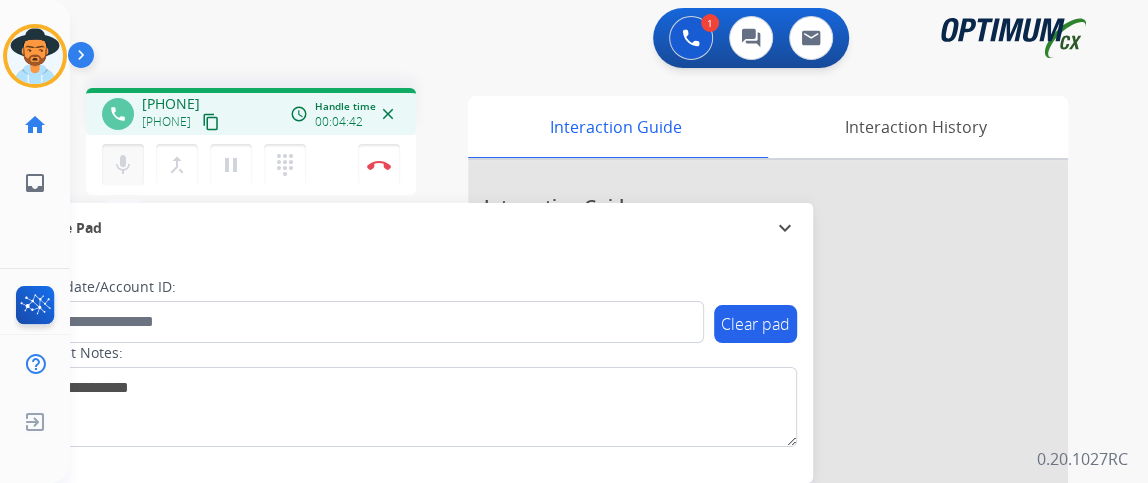 click on "mic Mute" at bounding box center [123, 165] 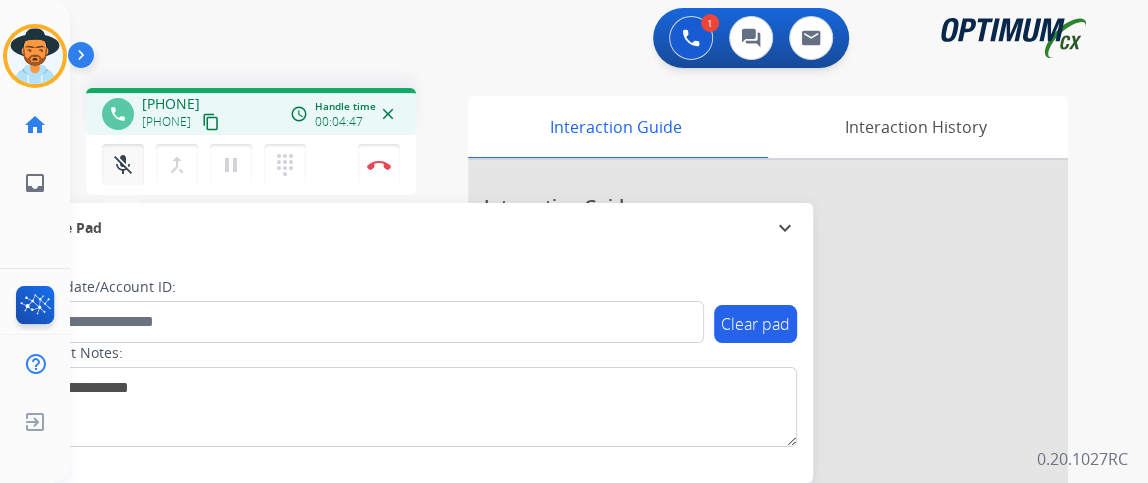 click on "mic_off" at bounding box center (123, 165) 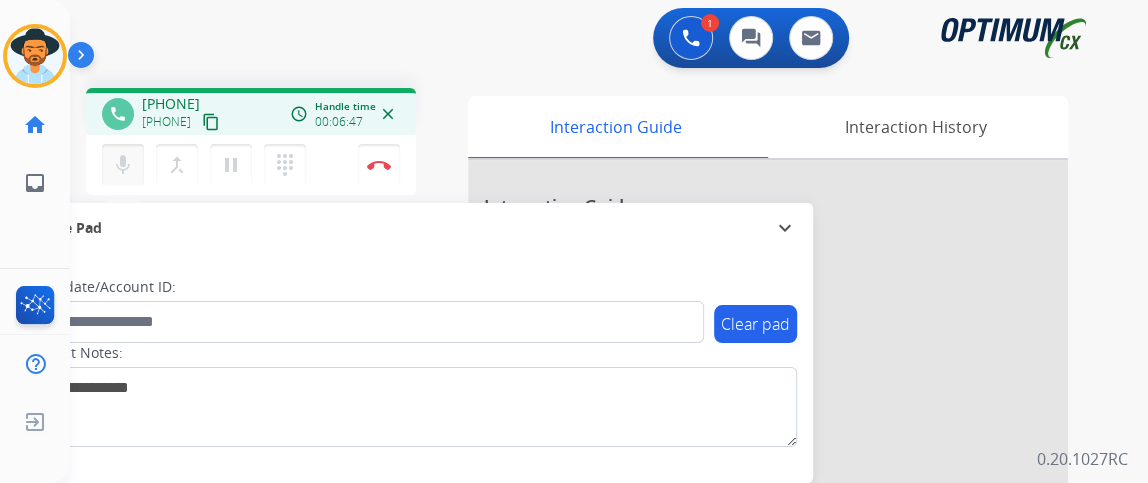 click on "mic" at bounding box center [123, 165] 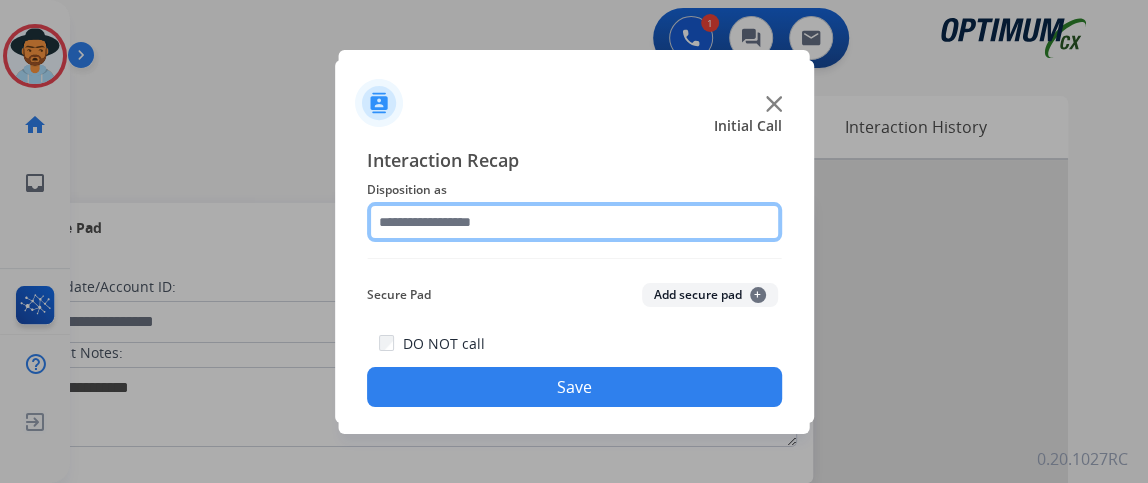 click 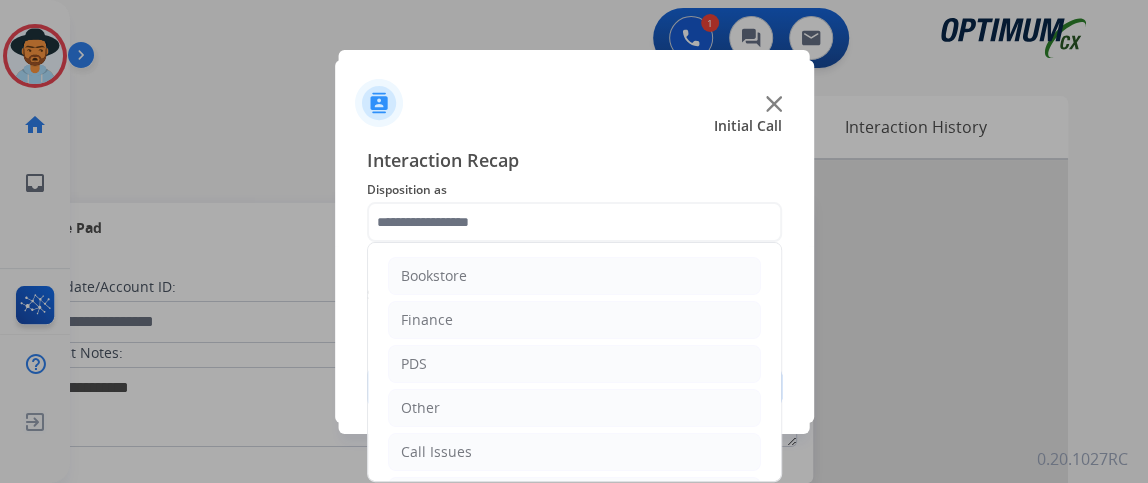 click on "Interaction Recap Disposition as     Bookstore   Finance   PDS   Other   Call Issues   Initial Application   Transfer   Renewal  Secure Pad  Add secure pad  +  DO NOT call  Save" 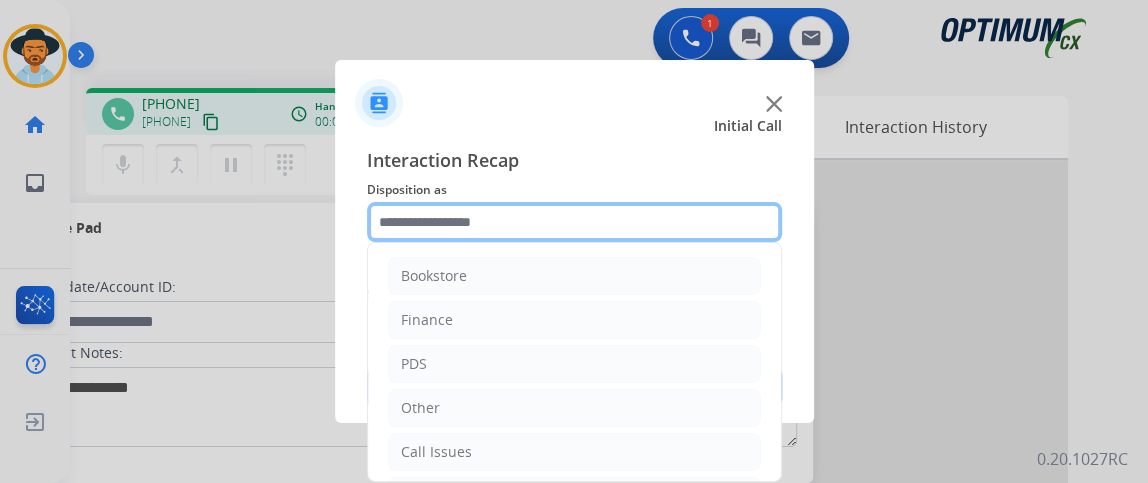 click 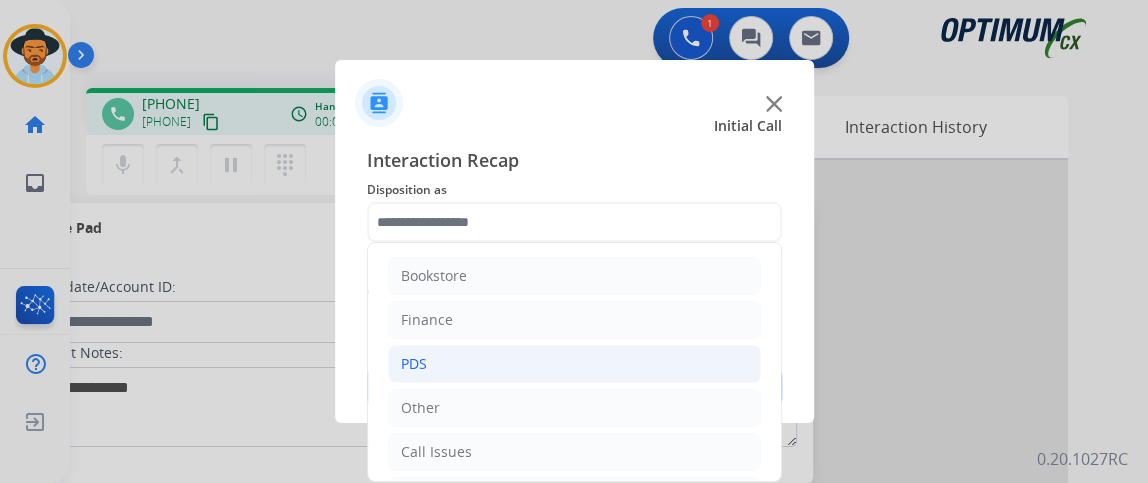 click on "PDS" 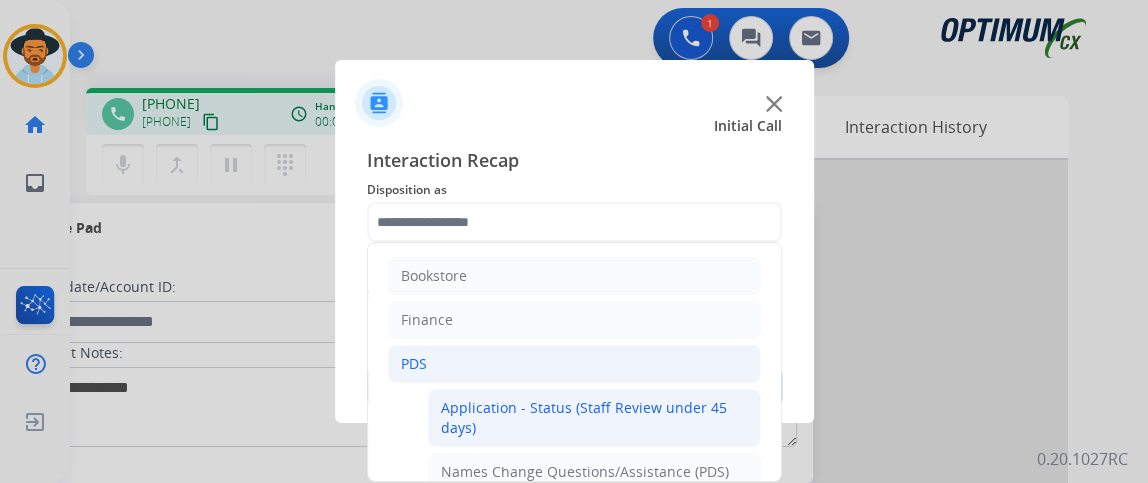 click on "Application - Status (Staff Review under 45 days)" 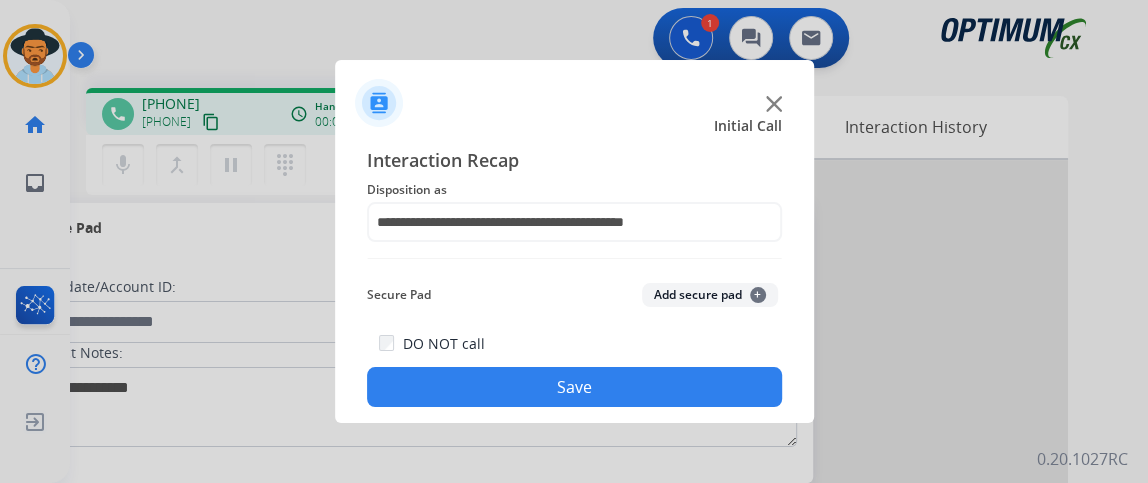 click on "Save" 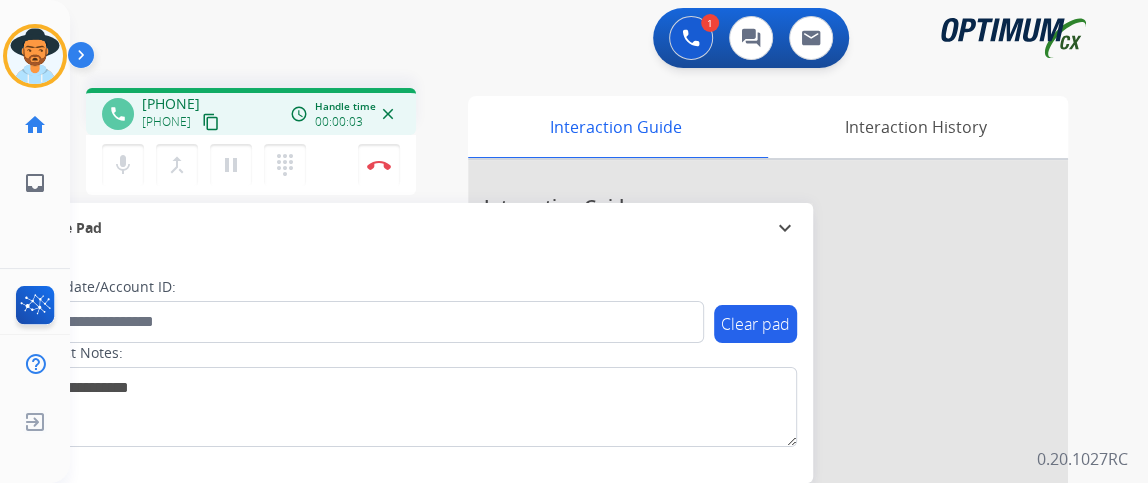 click on "content_copy" at bounding box center [211, 122] 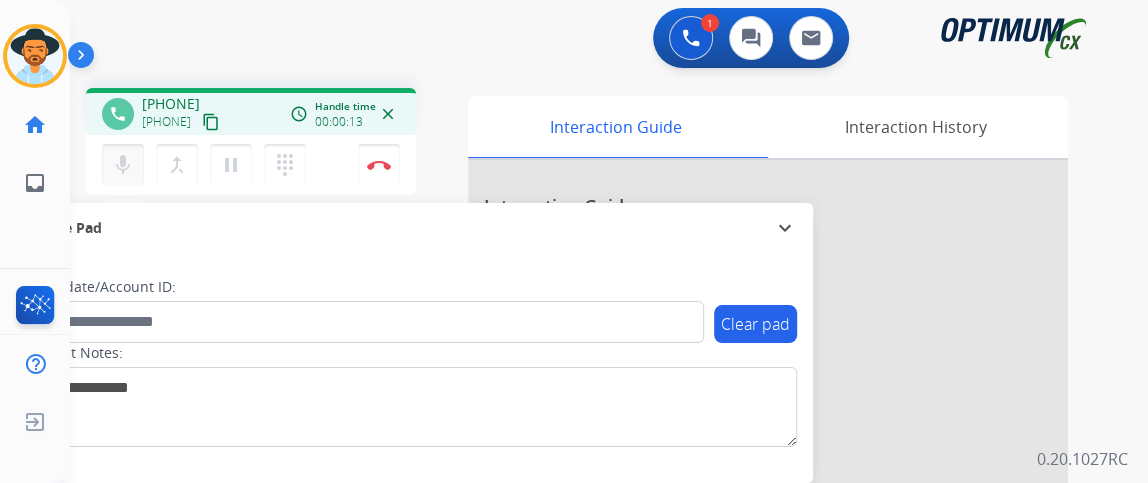 click on "mic" at bounding box center (123, 165) 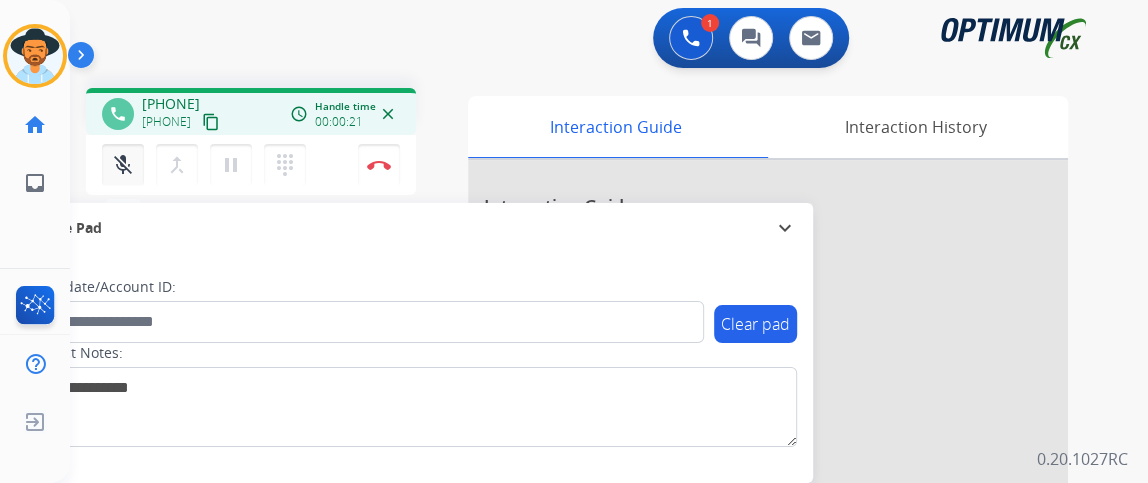 click on "mic_off Mute" at bounding box center (123, 165) 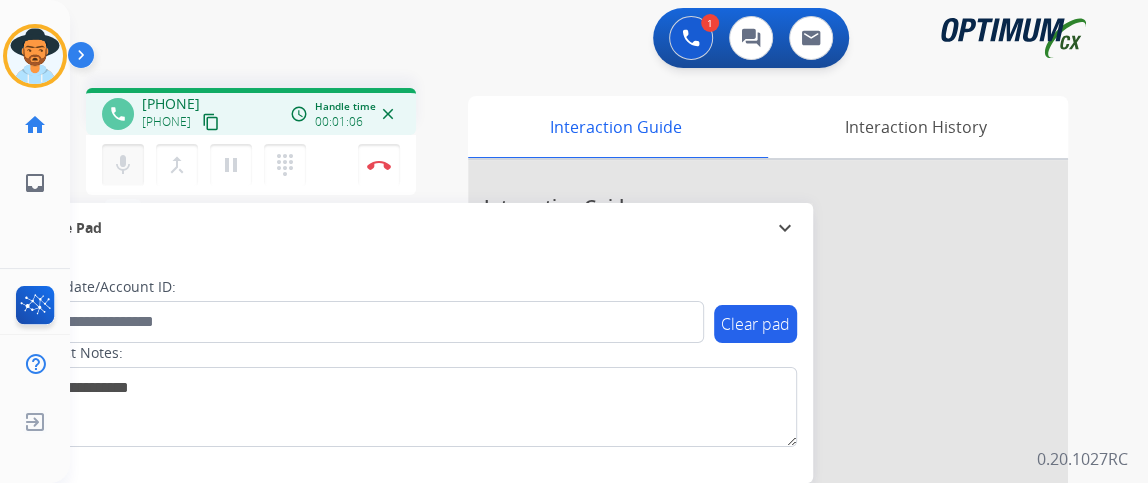 click on "mic" at bounding box center (123, 165) 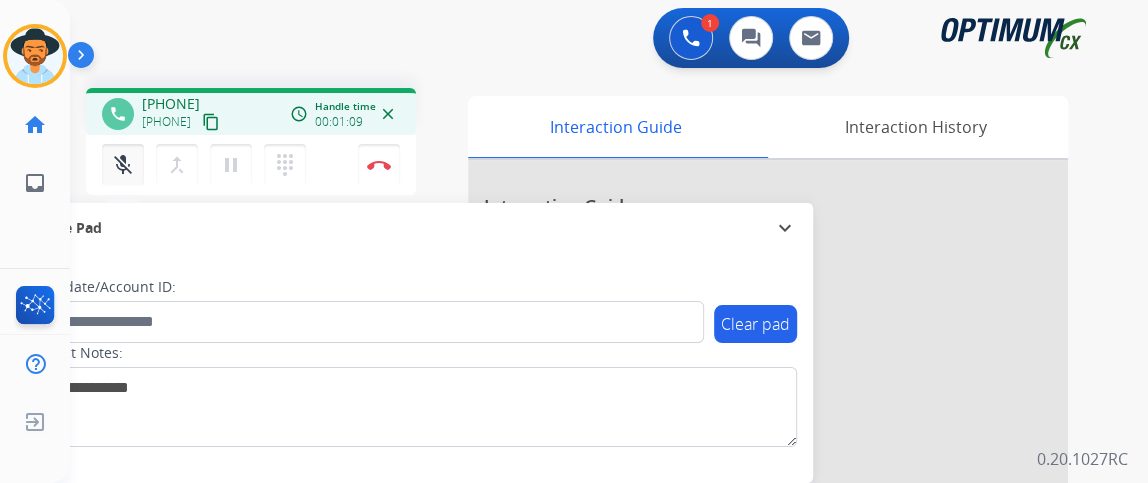 click on "mic_off" at bounding box center [123, 165] 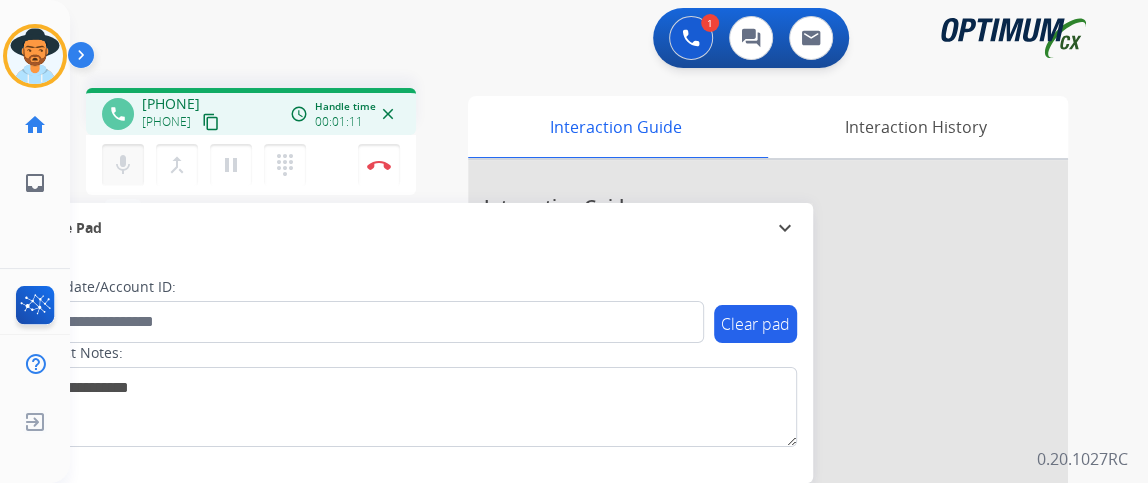 click on "mic" at bounding box center (123, 165) 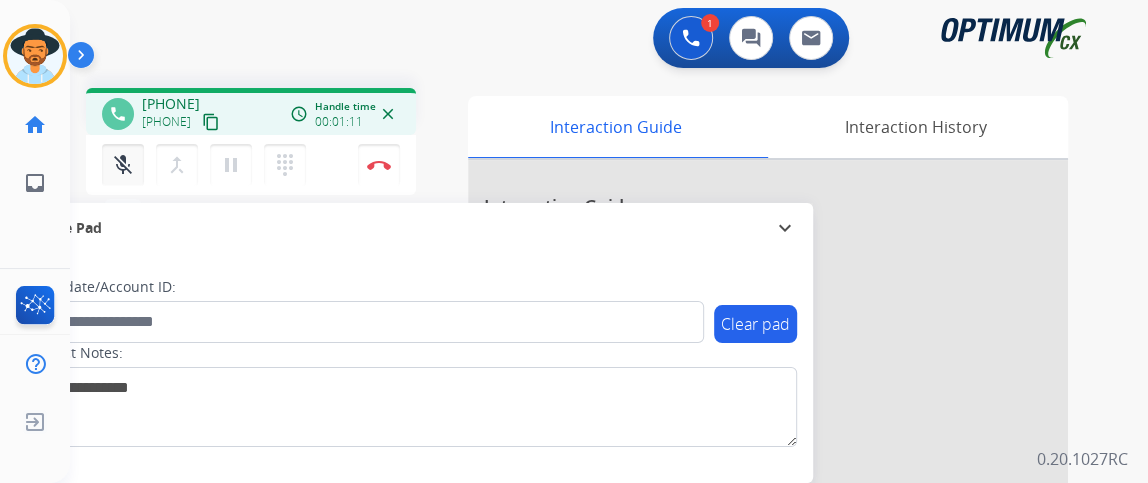 click on "mic_off" at bounding box center [123, 165] 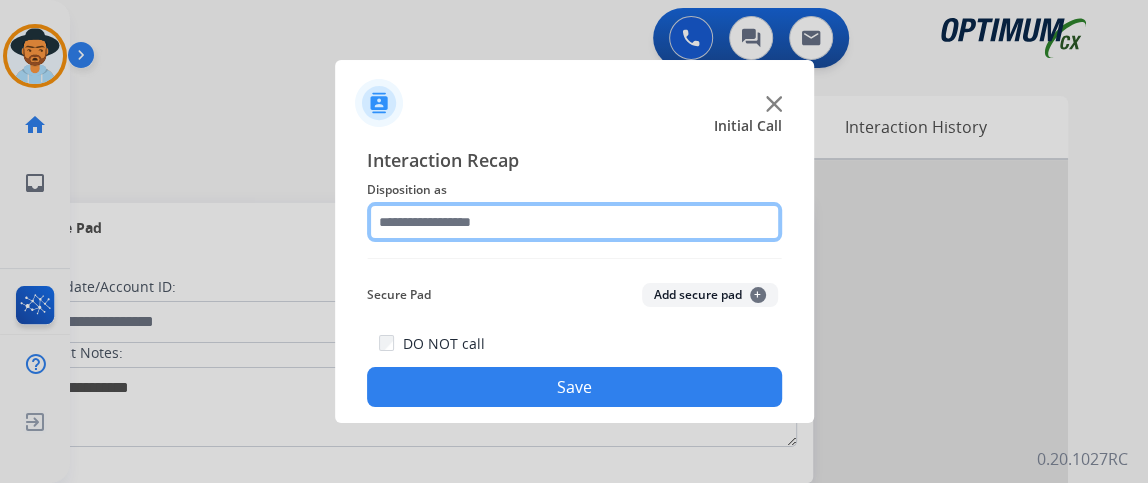click 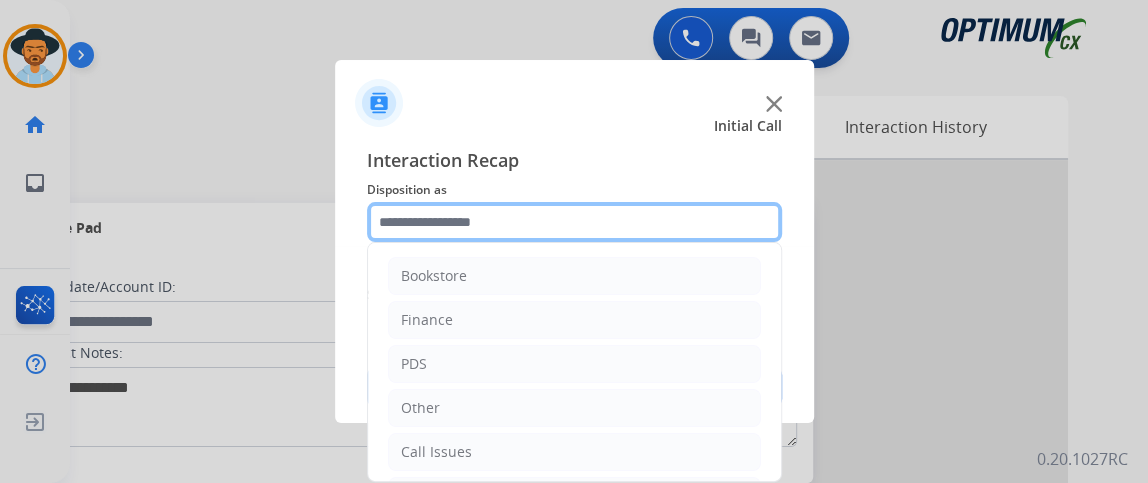 scroll, scrollTop: 131, scrollLeft: 0, axis: vertical 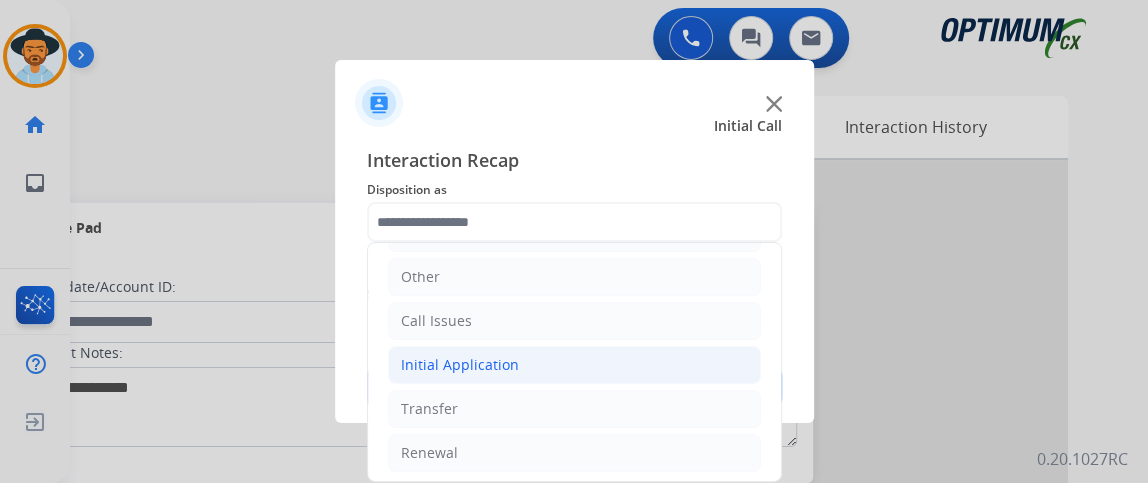 click on "Initial Application" 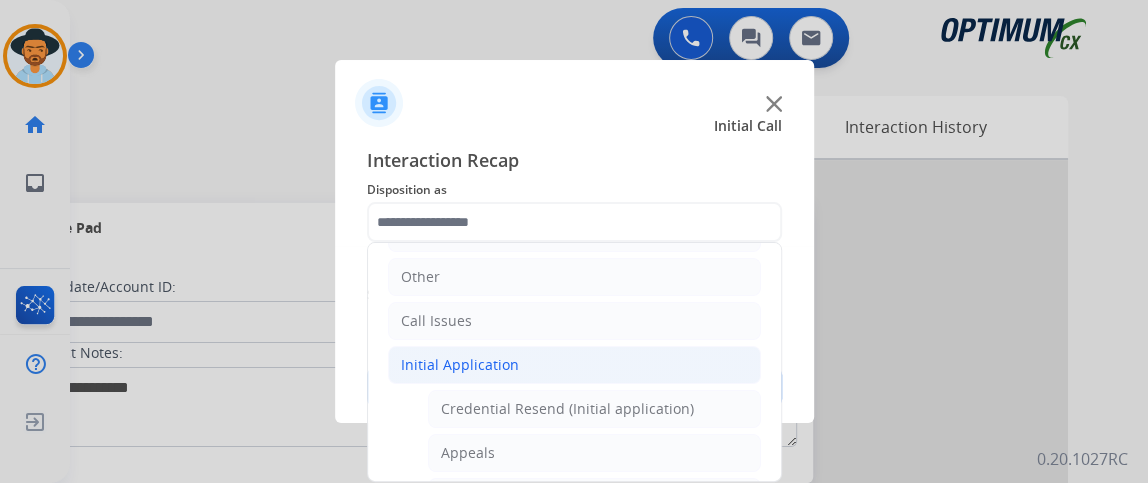 click on "Initial Application   Credential Resend (Initial application)   Appeals   Stuck in Staff Review   Paper Exam Status   Online Walk-Through (Initial application)   Names Change Questions/Assistance (Initial application)   Endorsement Number Not Working   No Show VV   Fax Receipt Confirmation (Initial application)   Initial Application Price Increase   Search Request   V3 Request   Credential Type Change   Admin Change Notice - Temporary   No Show Exam   Visit Cancelation Request   Language Specialization Change   Exam Special Accommodation   VVProb Questions   Paper Application Status   General Questions (Initial application)   Ready to Schedule Info   Pearson Vue/Exam Authorization   Extend Deadline (Initial application)" 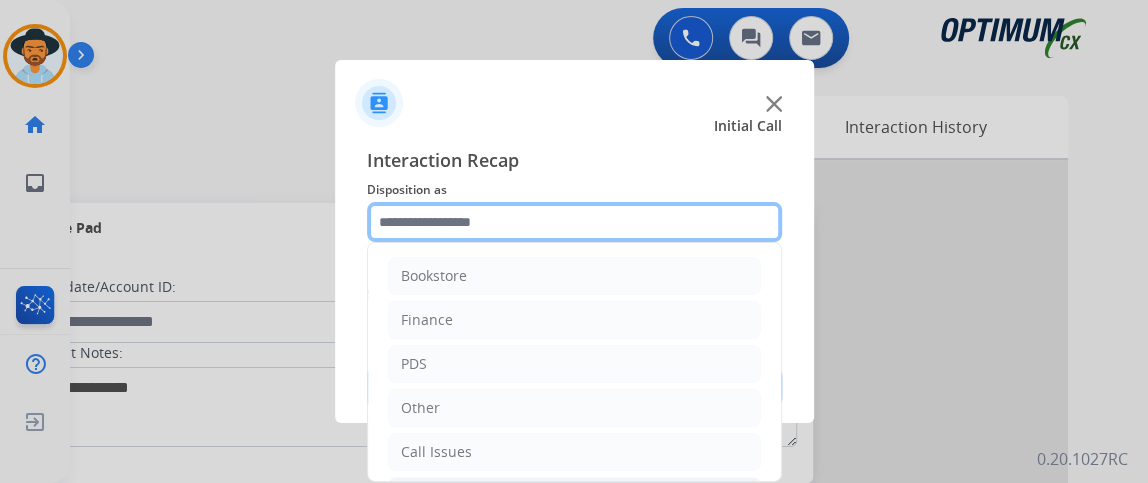 click 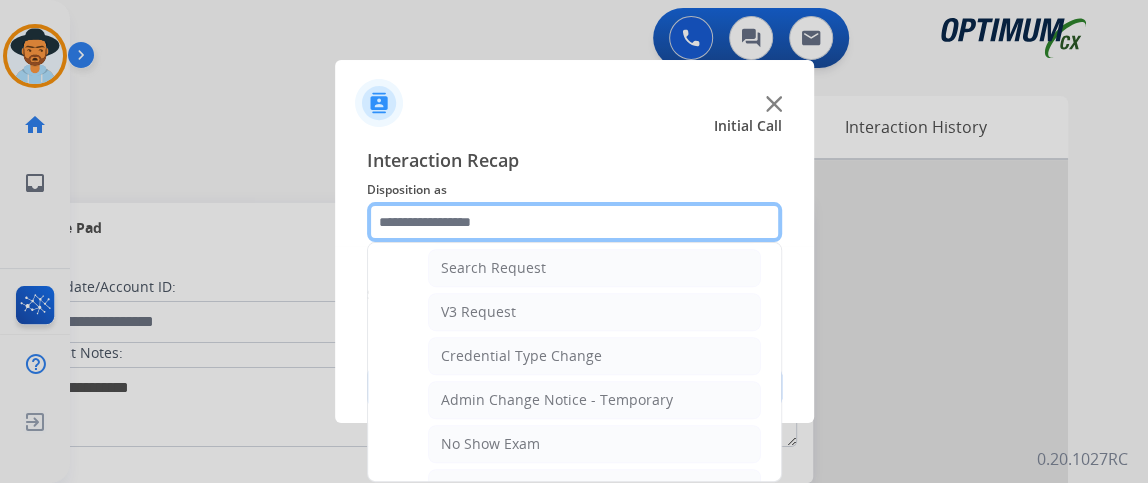 scroll, scrollTop: 912, scrollLeft: 0, axis: vertical 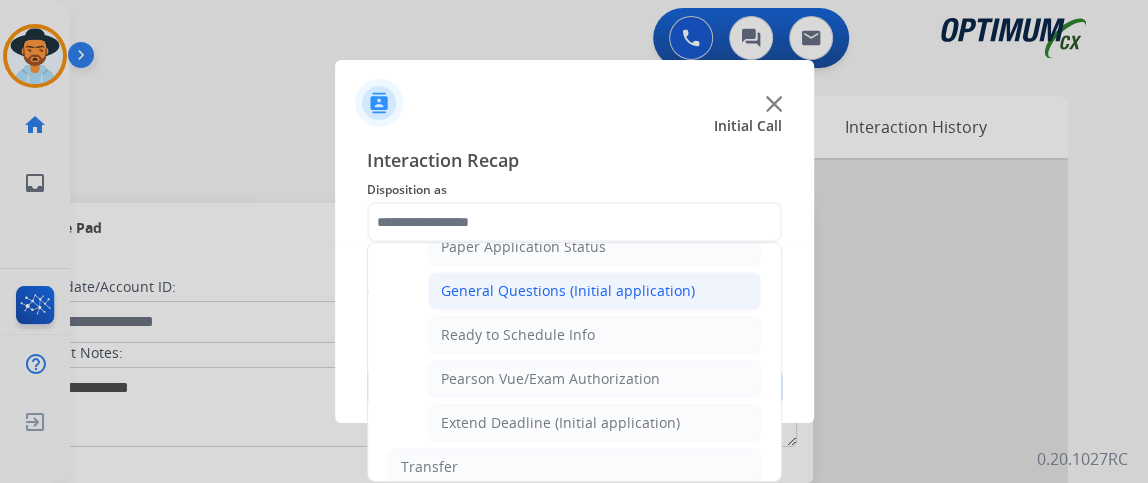 click on "General Questions (Initial application)" 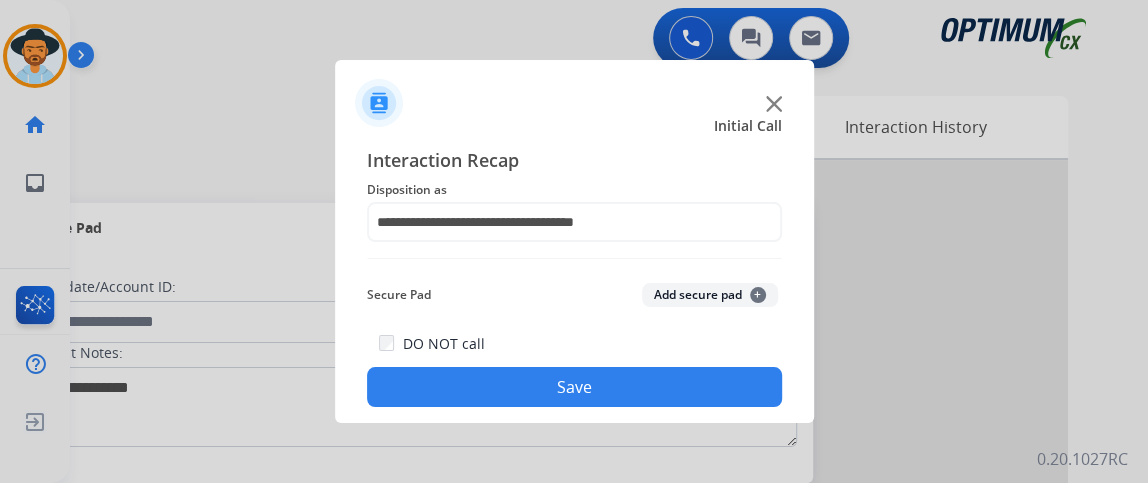 click on "Save" 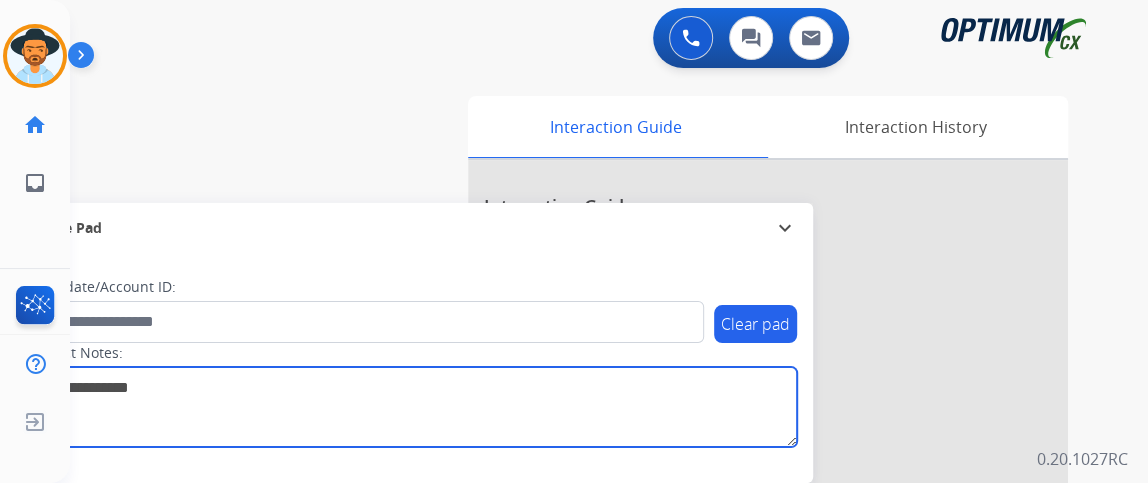 click at bounding box center [411, 407] 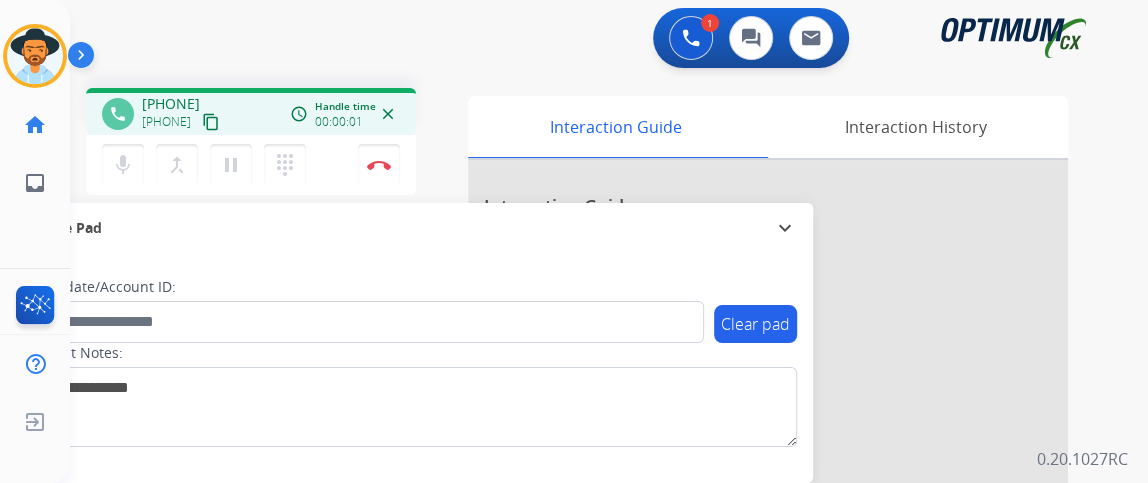 click on "content_copy" at bounding box center (211, 122) 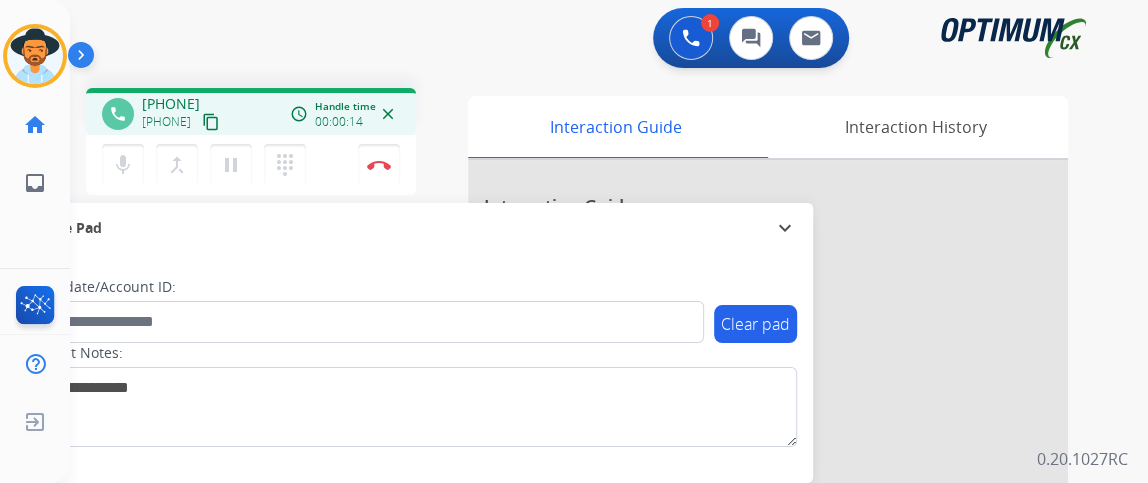 click on "mic Mute merge_type Bridge pause Hold dialpad Dialpad" at bounding box center (210, 165) 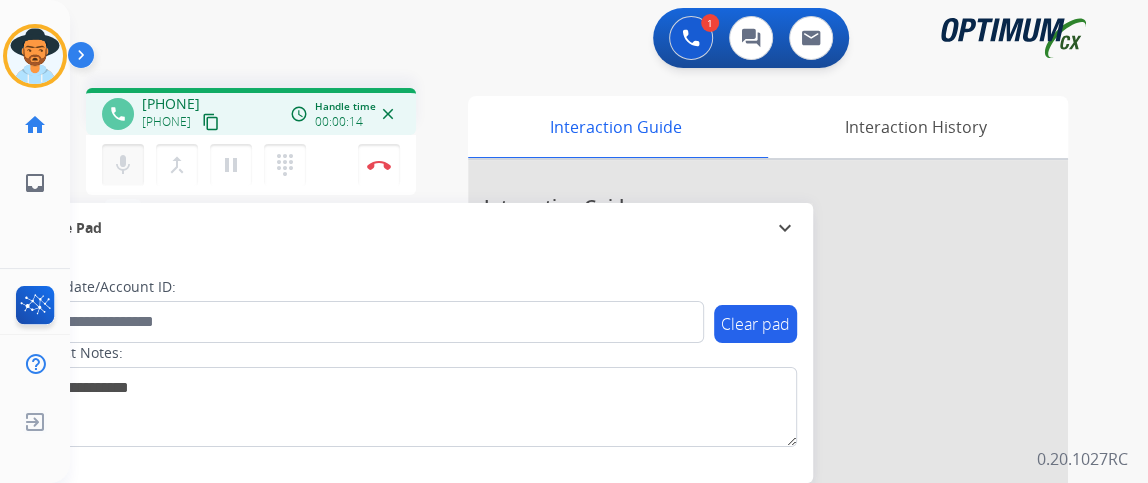 click on "mic" at bounding box center [123, 165] 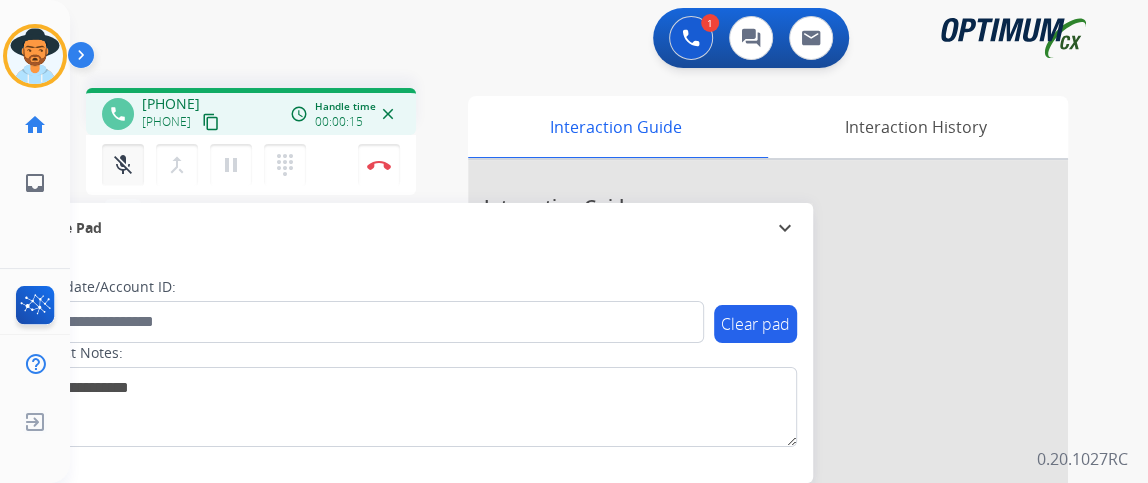 click on "mic_off" at bounding box center [123, 165] 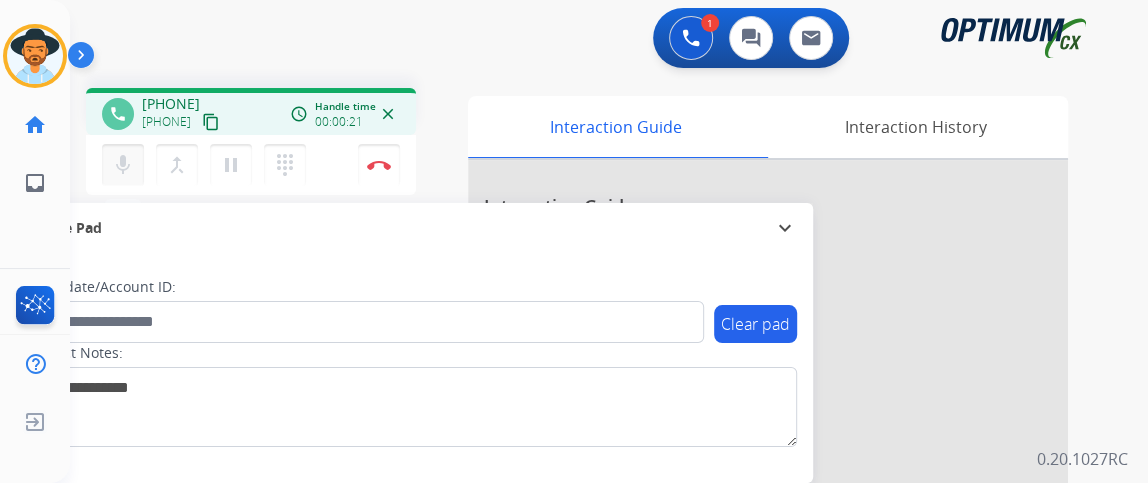 click on "mic Mute" at bounding box center [123, 165] 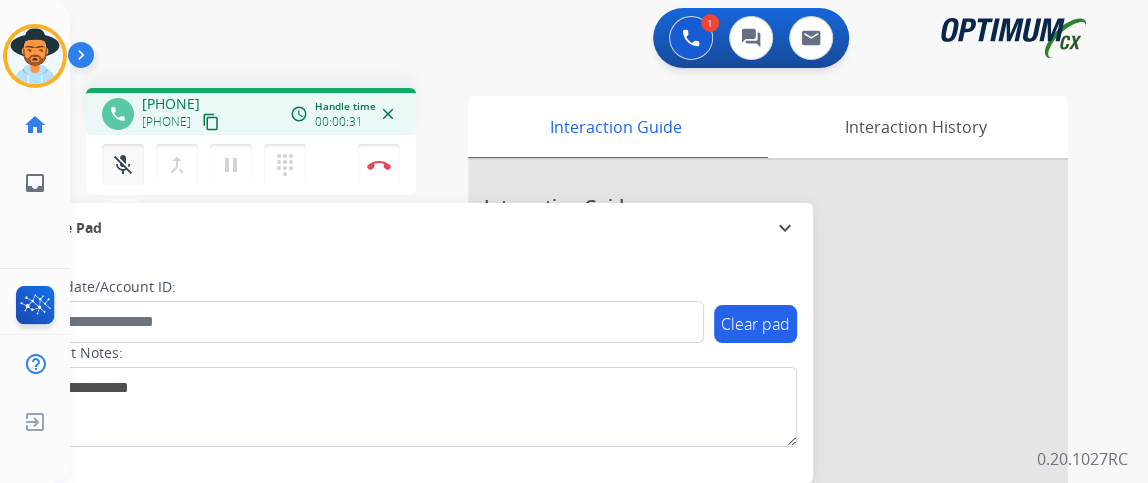 click on "mic_off" at bounding box center [123, 165] 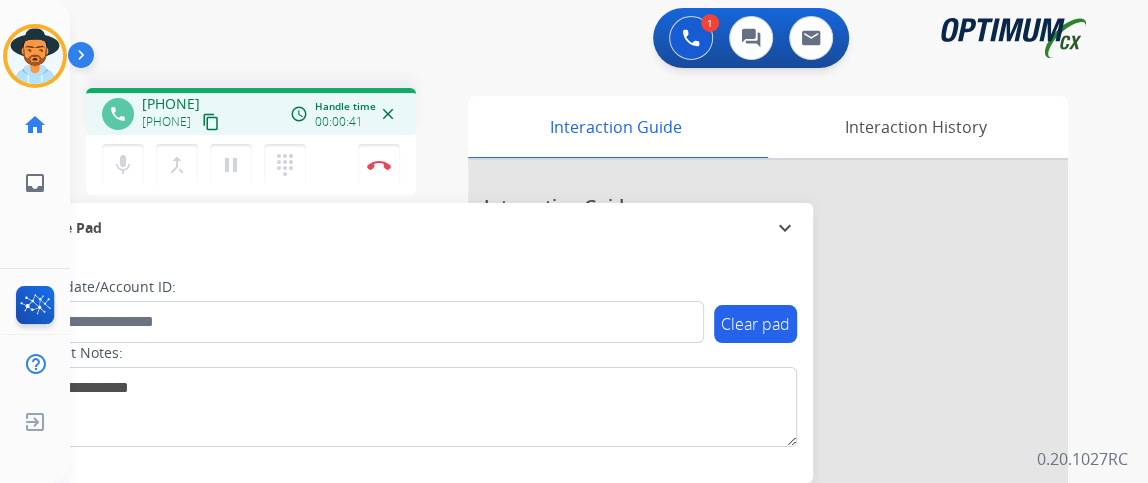 click on "content_copy" at bounding box center (211, 122) 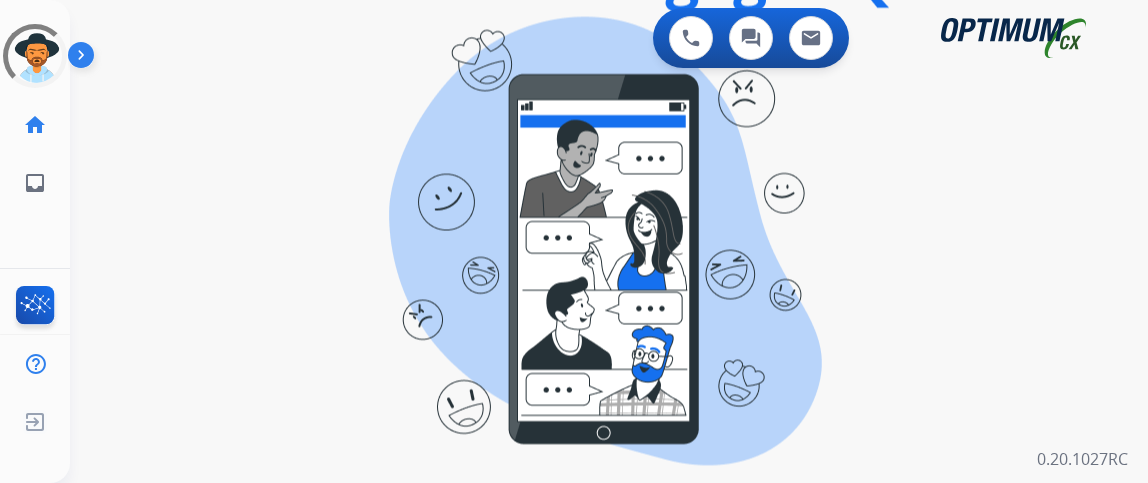 scroll, scrollTop: 0, scrollLeft: 0, axis: both 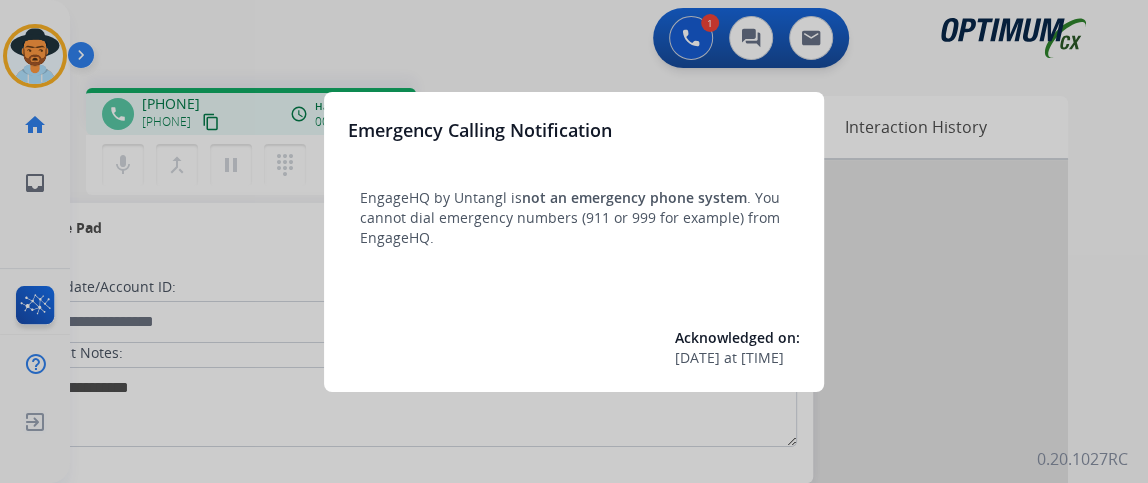click at bounding box center [574, 241] 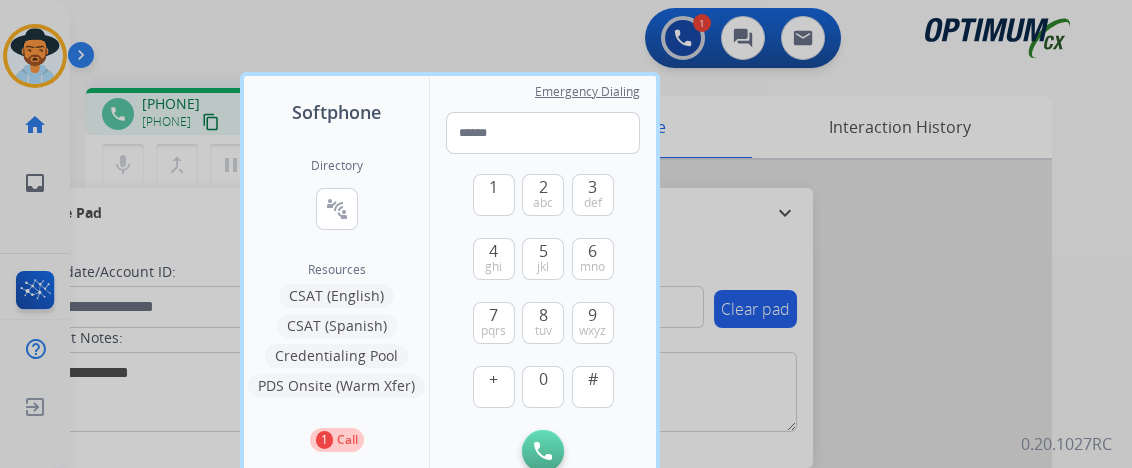 click at bounding box center [566, 234] 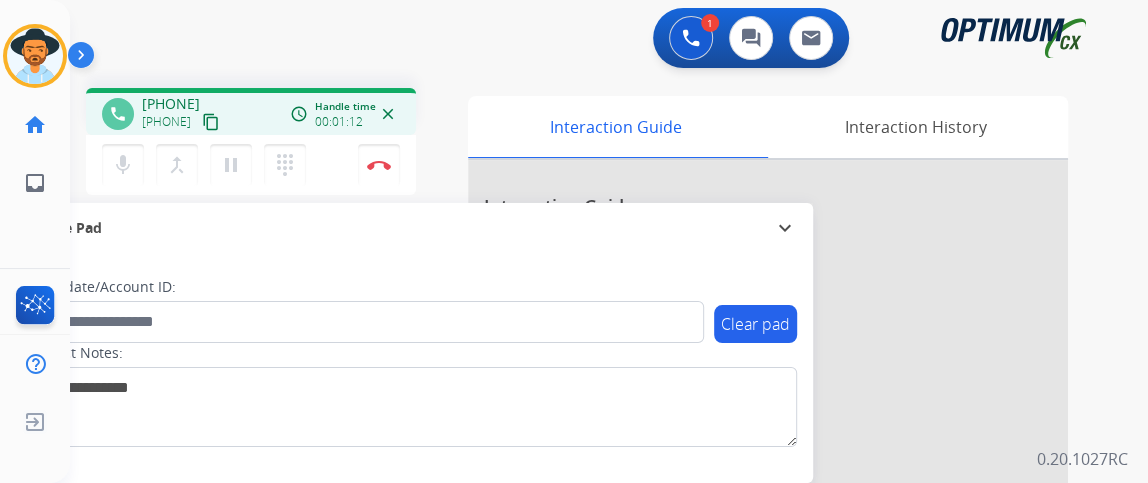 click on "mic" at bounding box center [123, 165] 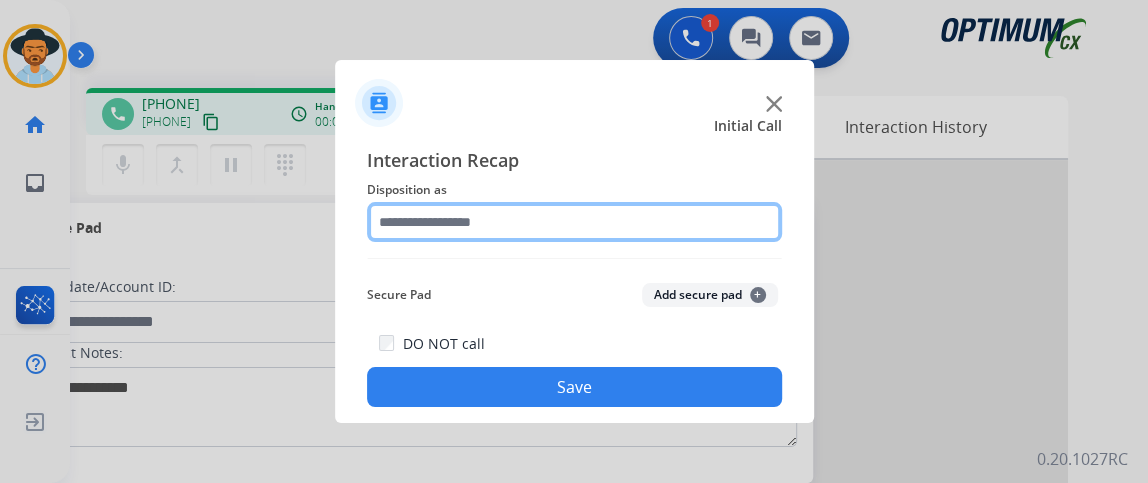 click 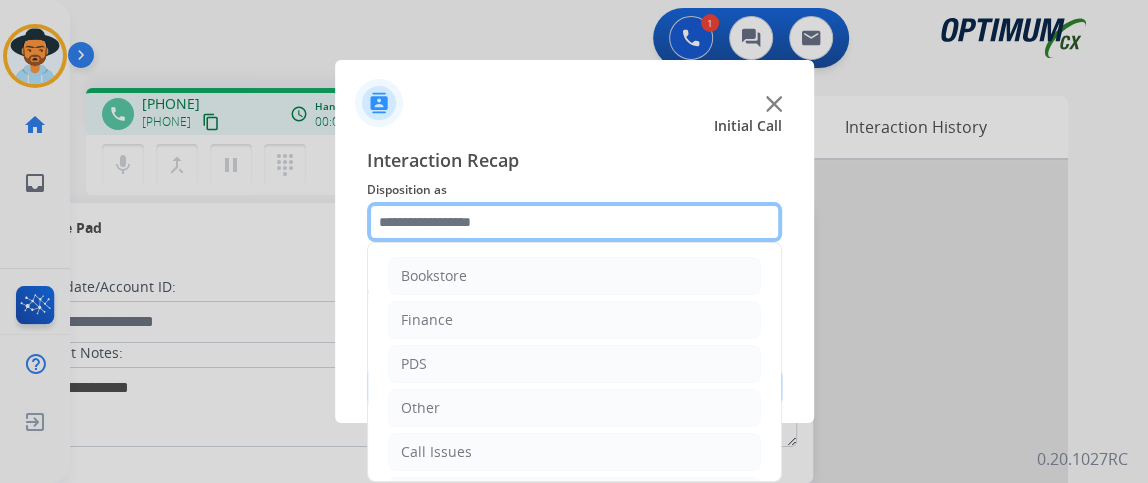scroll, scrollTop: 131, scrollLeft: 0, axis: vertical 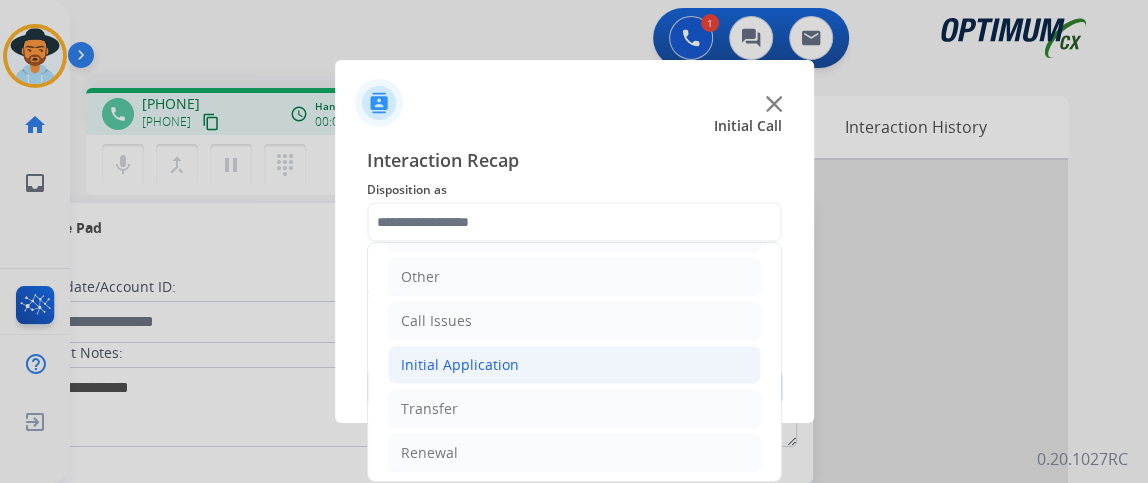 click on "Initial Application" 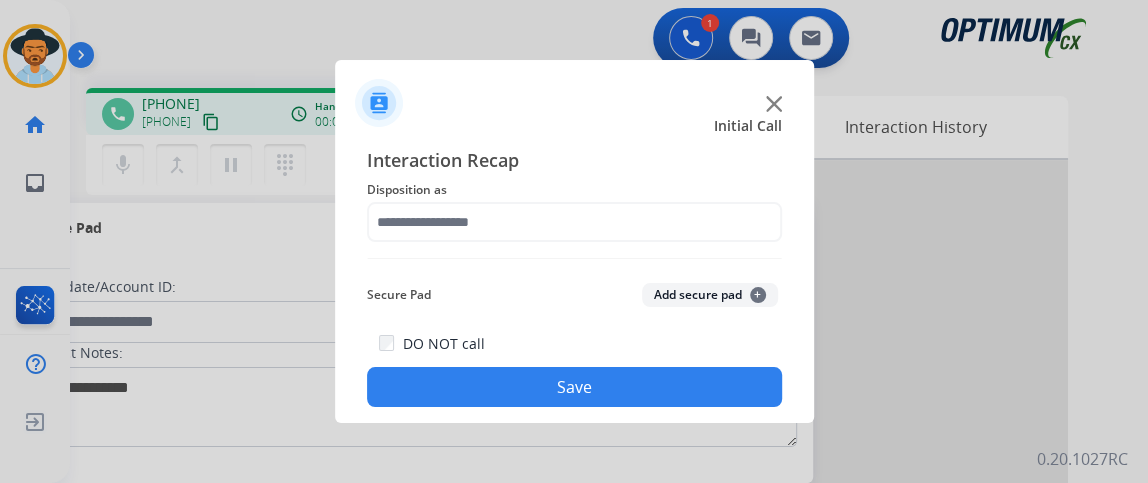 click on "Save" 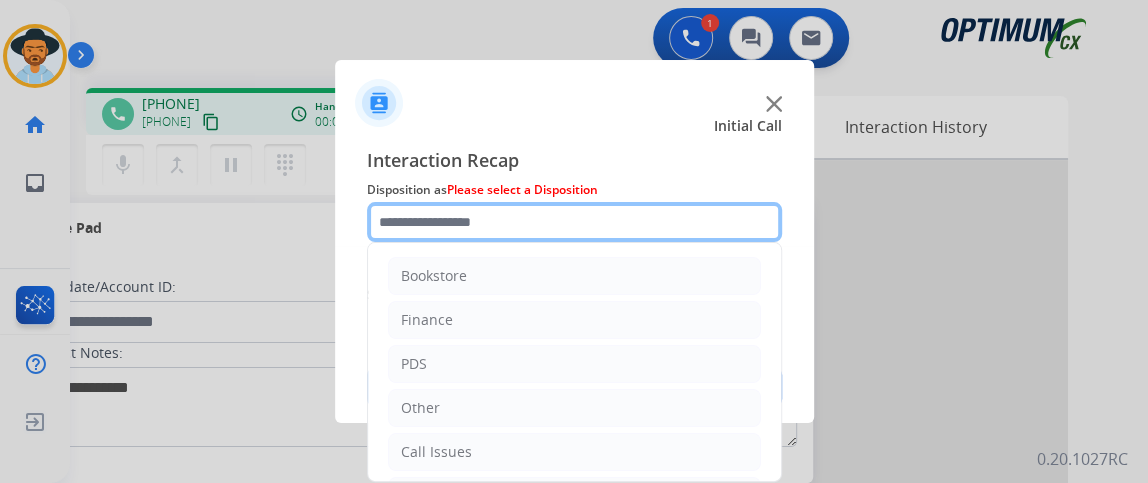 click 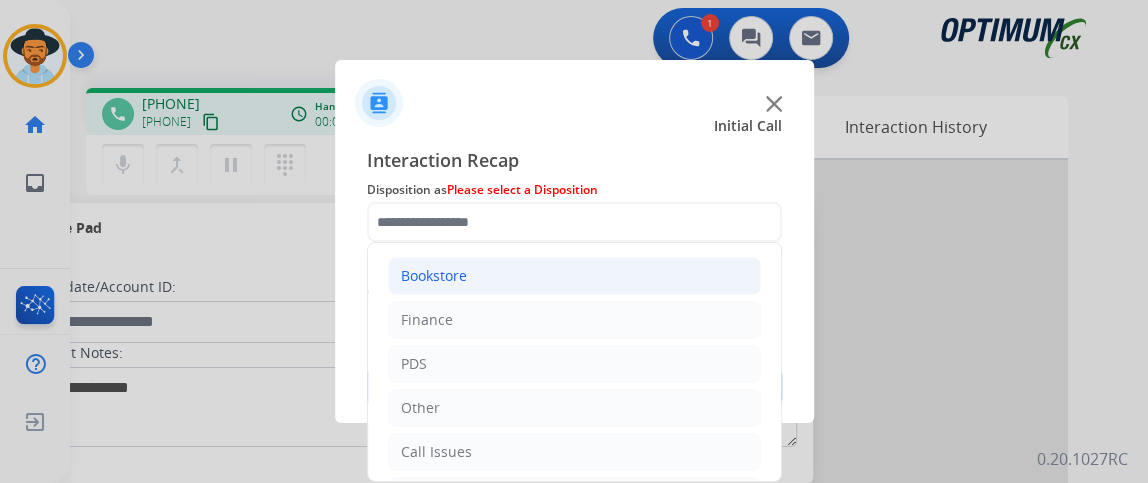 click on "Bookstore" 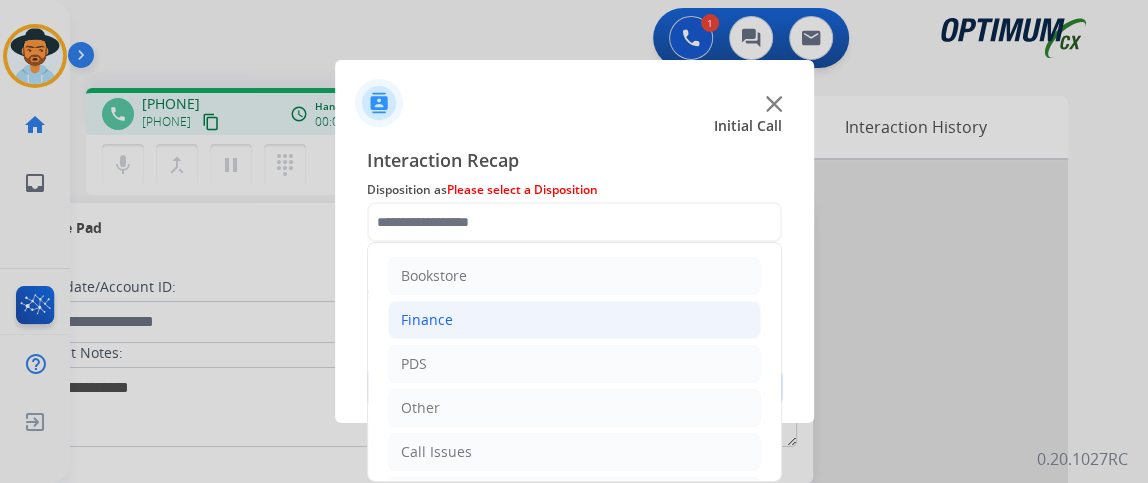 click on "Finance" 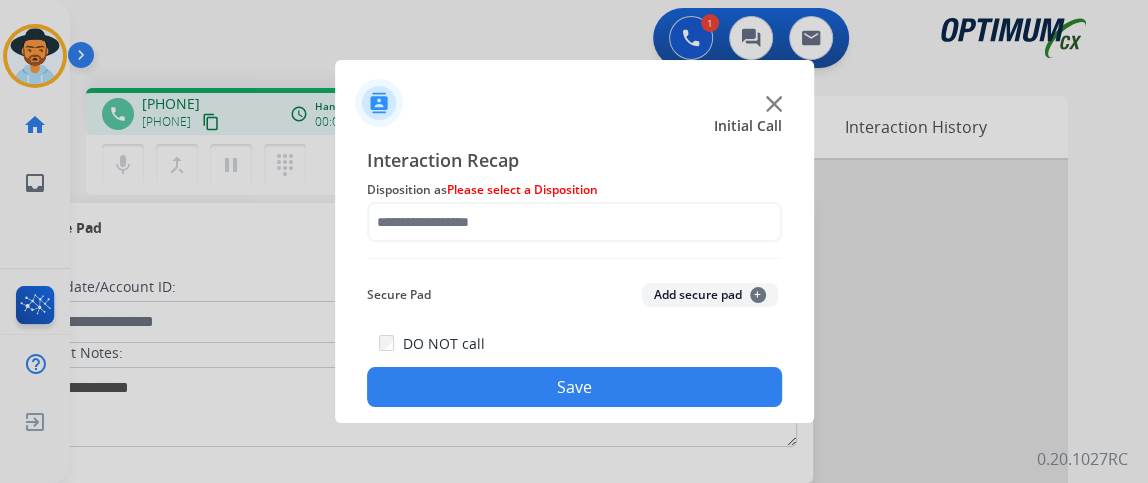 click 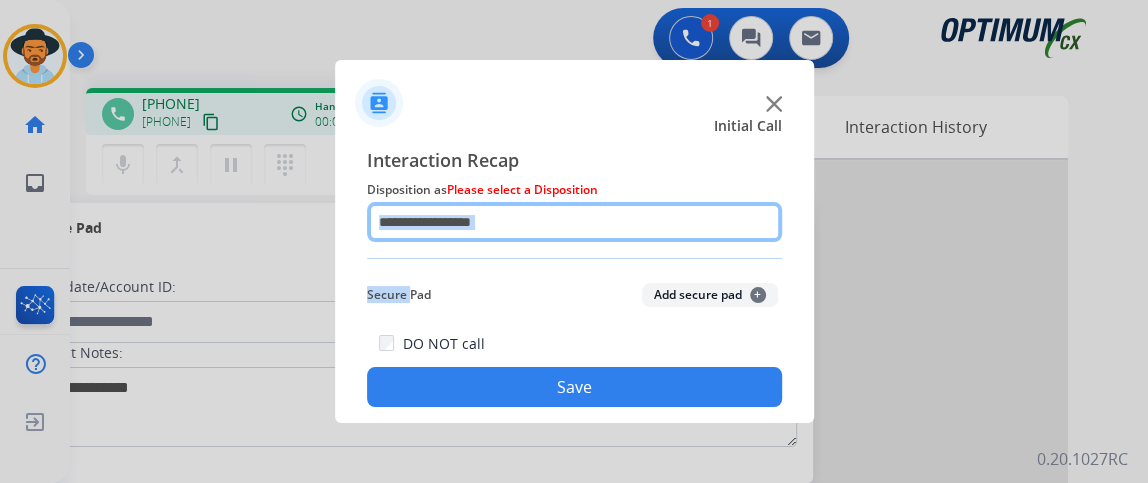 click 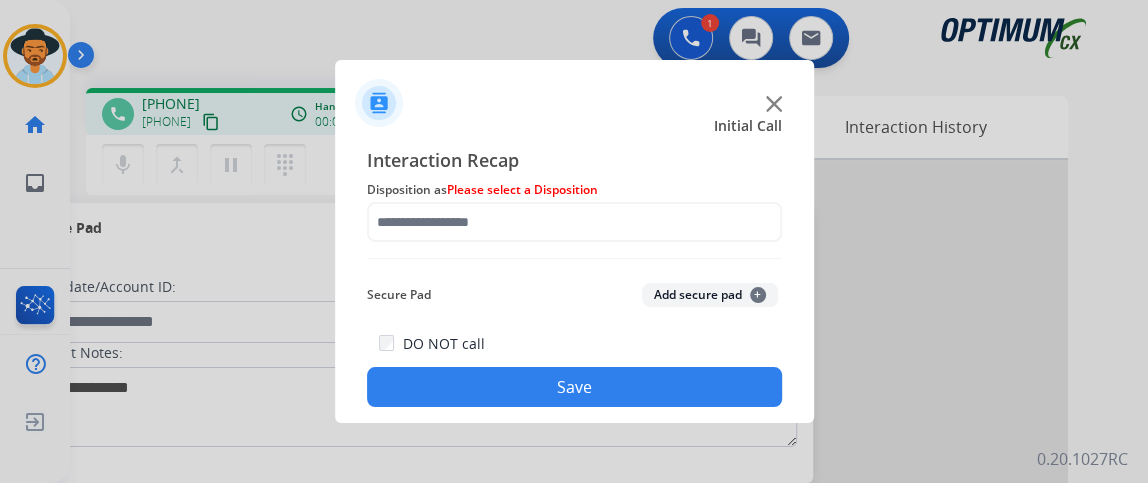 click on "Interaction Recap Disposition as    Please select a Disposition Secure Pad  Add secure pad  +  DO NOT call  Save" 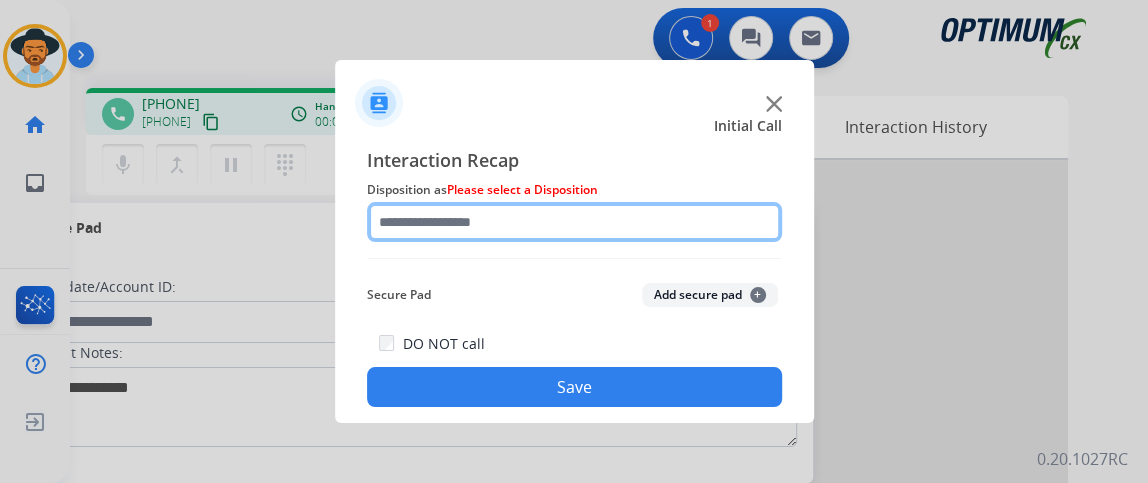 click 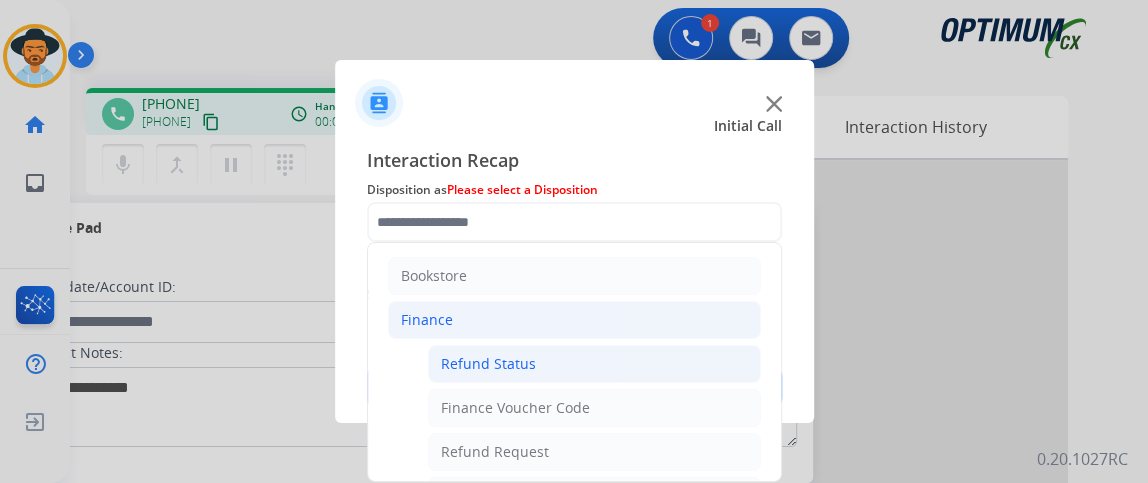 click on "Refund Status" 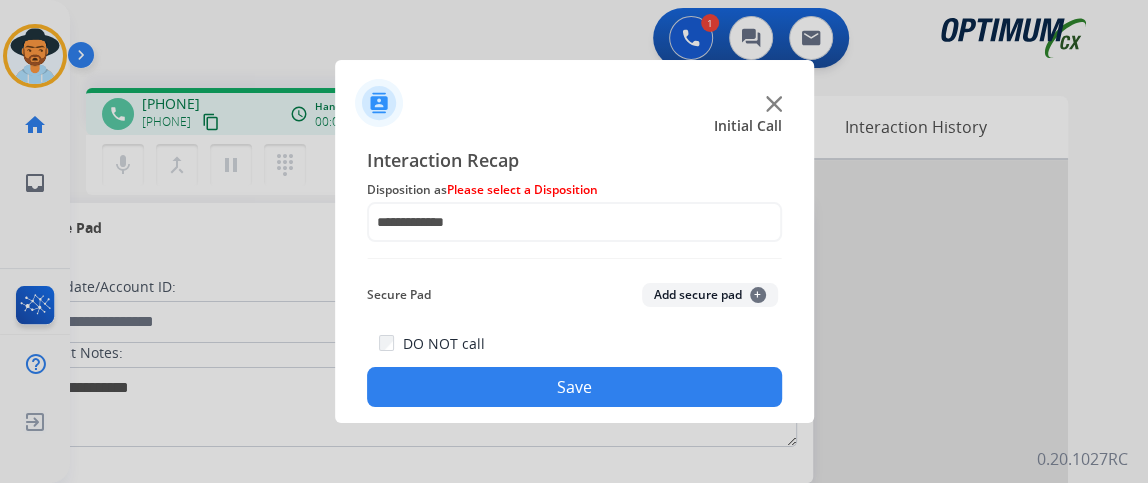 click on "Save" 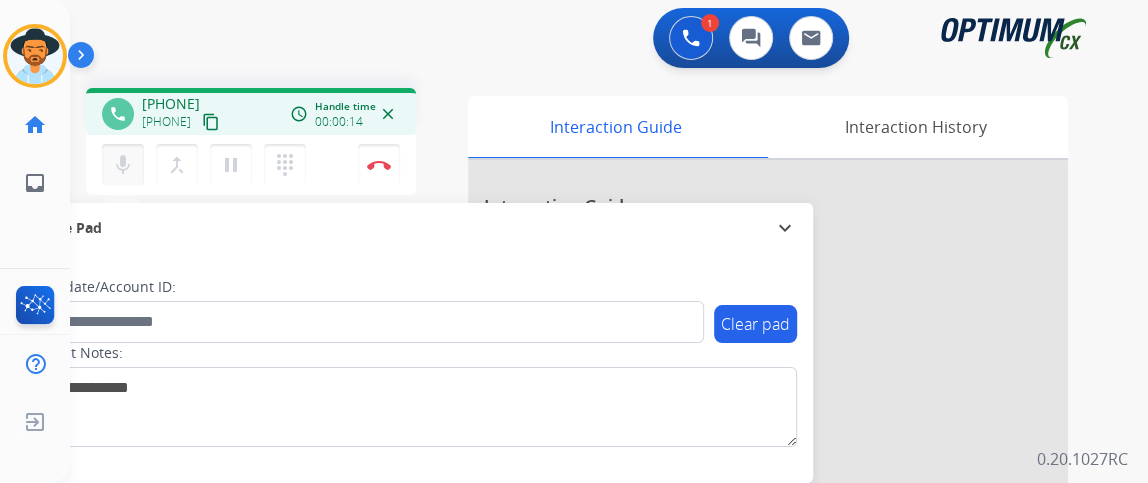 click on "mic" at bounding box center (123, 165) 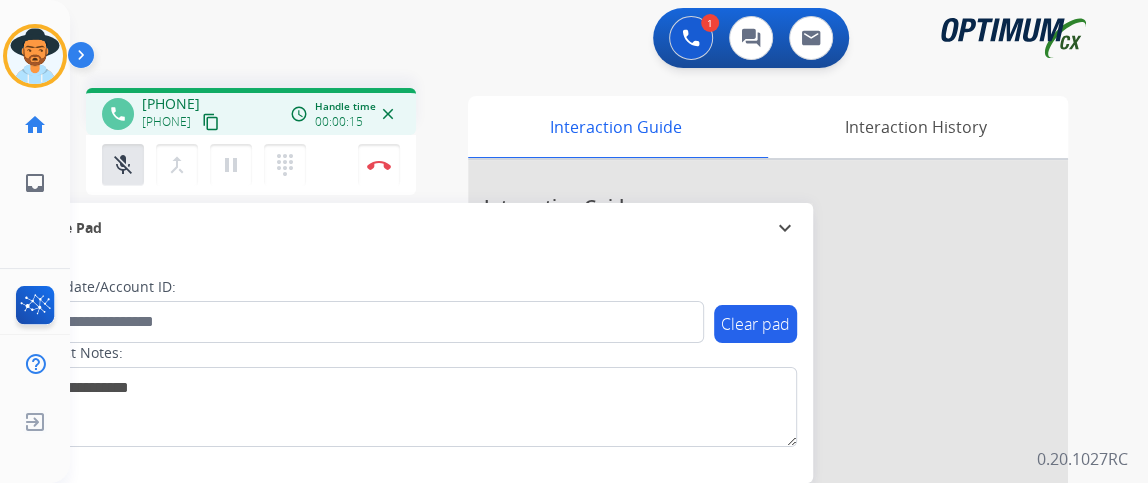click on "content_copy" at bounding box center [211, 122] 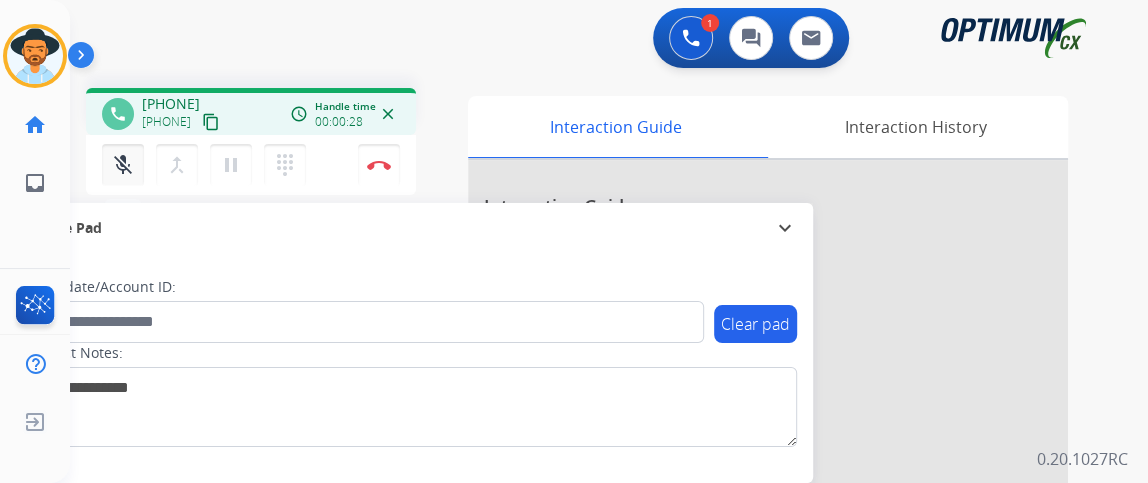 click on "mic_off Mute merge_type Bridge pause Hold dialpad Dialpad" at bounding box center (210, 165) 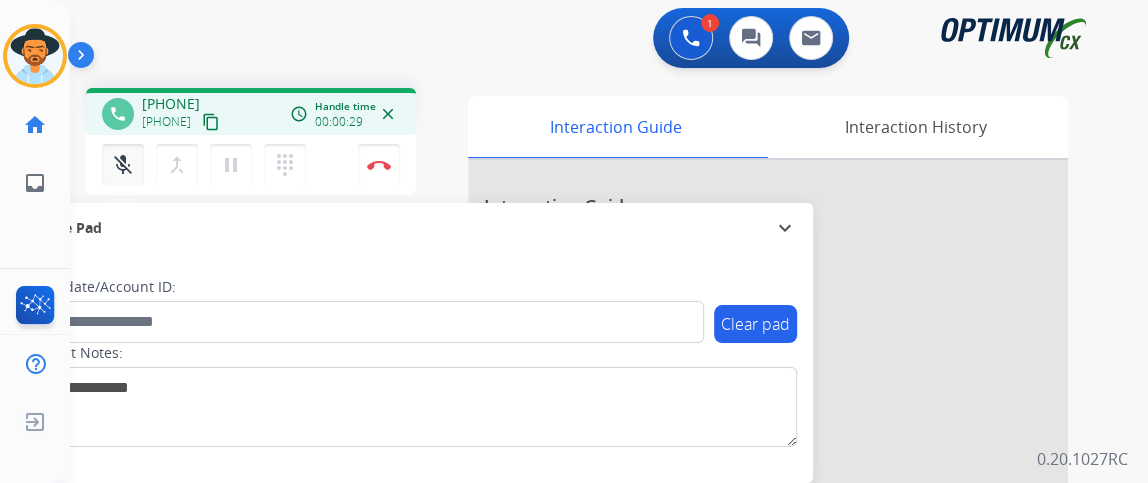 click on "mic_off Mute merge_type Bridge pause Hold dialpad Dialpad" at bounding box center [210, 165] 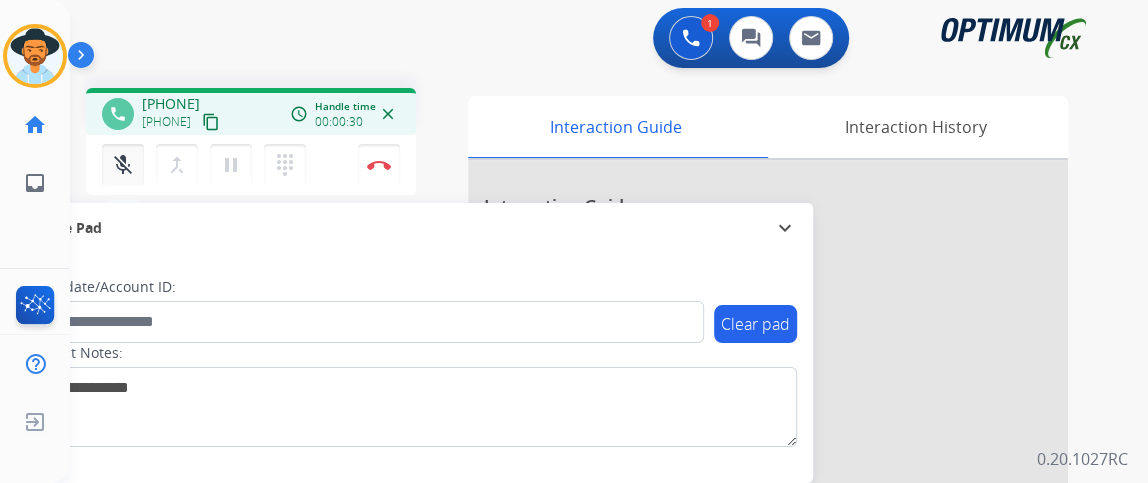 click on "mic_off" at bounding box center [123, 165] 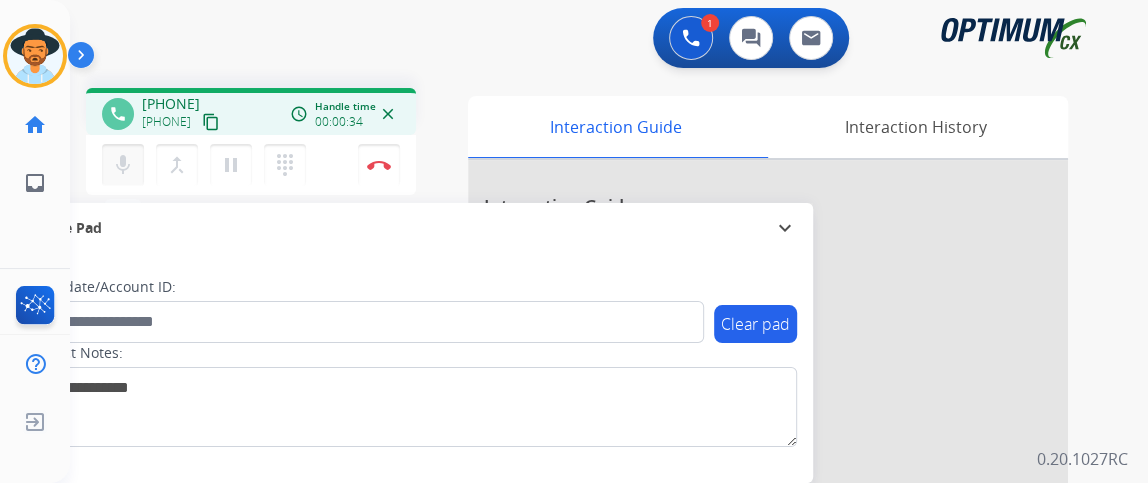 click on "mic" at bounding box center (123, 165) 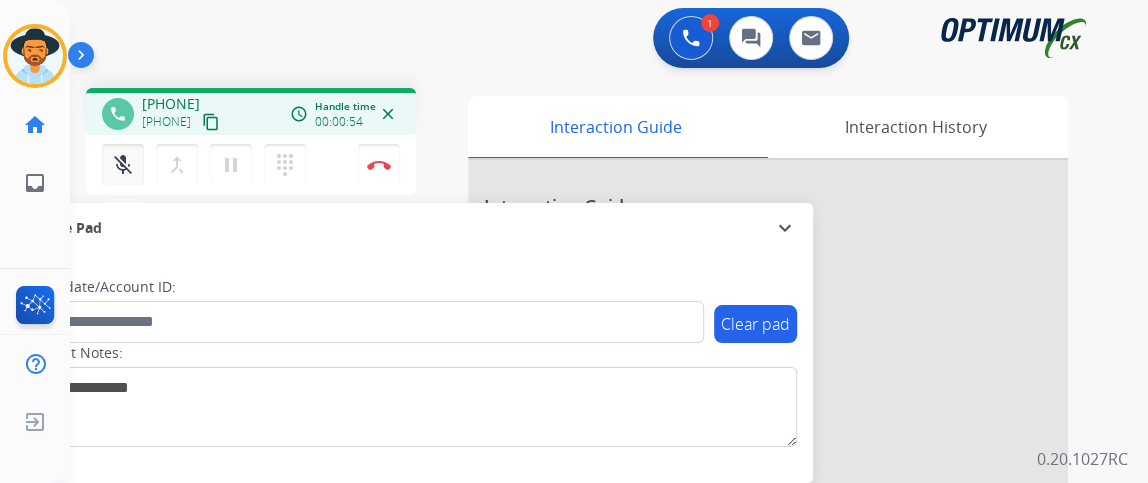 click on "mic_off" at bounding box center (123, 165) 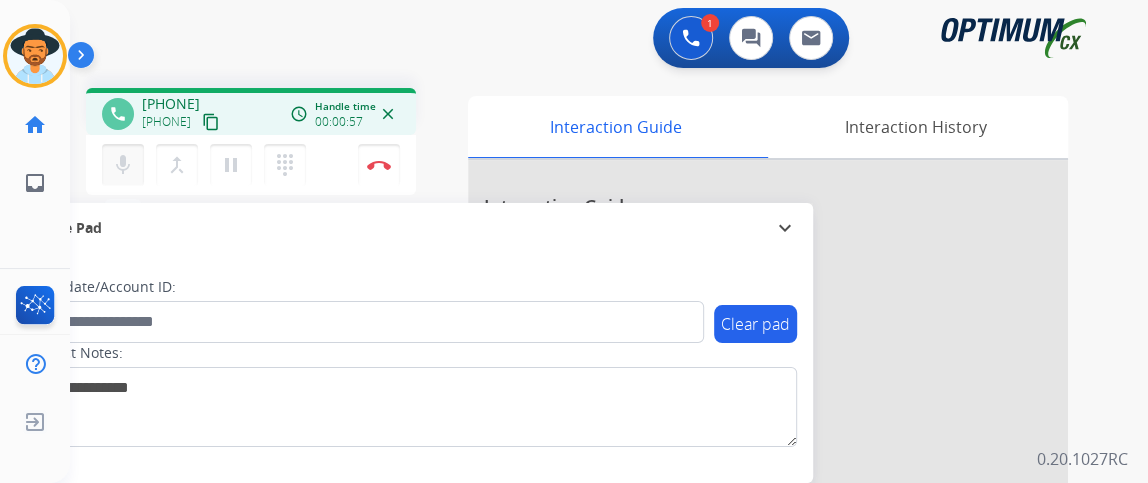 click on "mic" at bounding box center [123, 165] 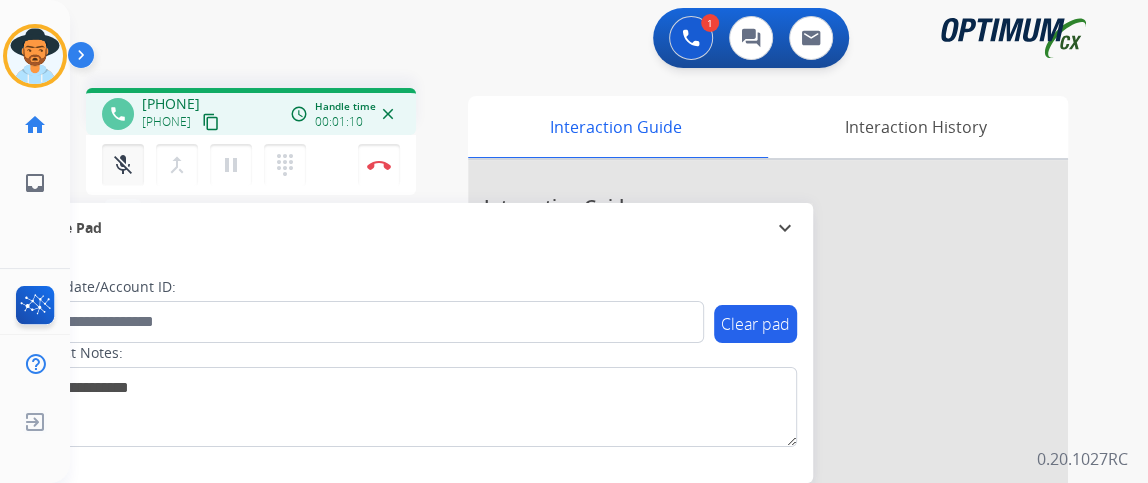 click on "mic_off" at bounding box center (123, 165) 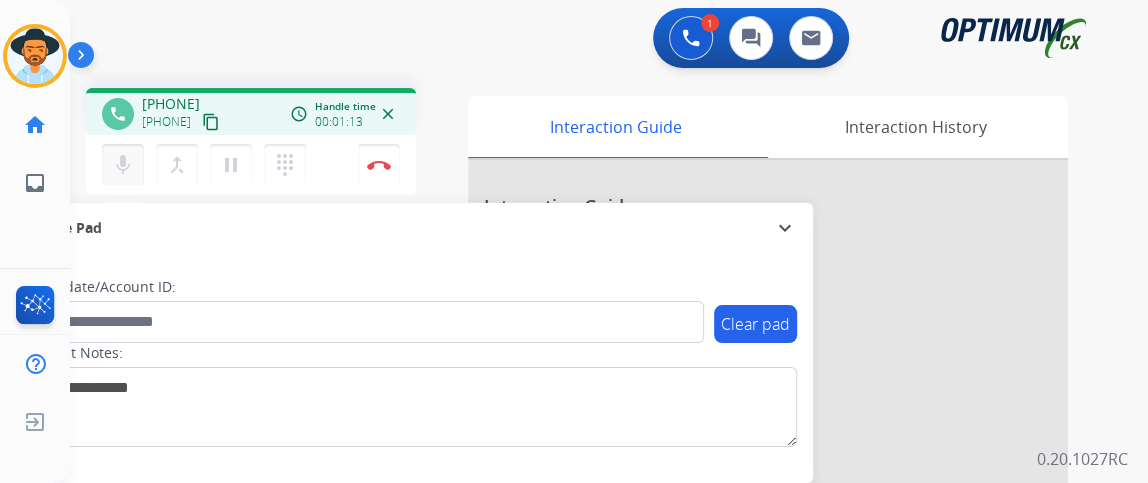 click on "mic Mute" at bounding box center (123, 165) 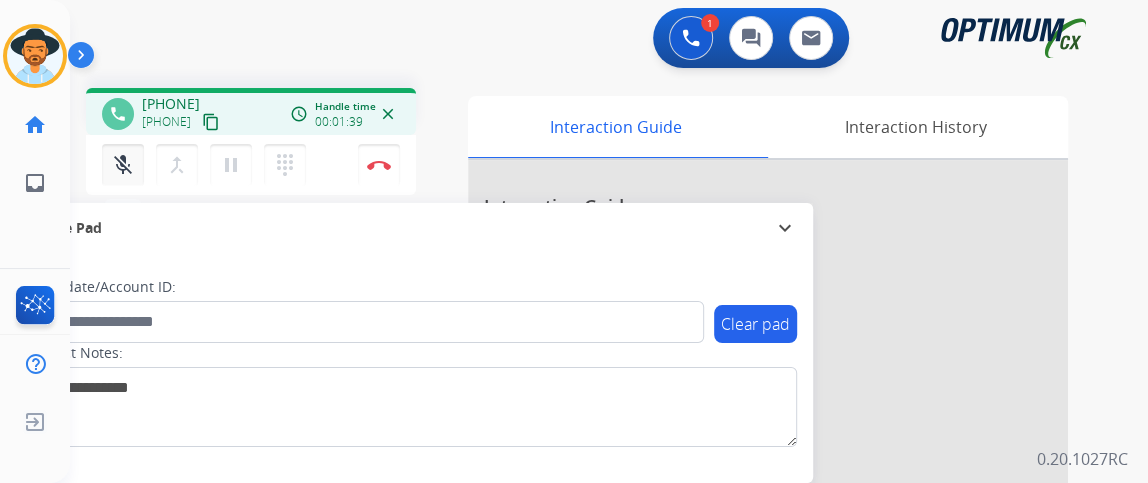 click on "mic_off" at bounding box center [123, 165] 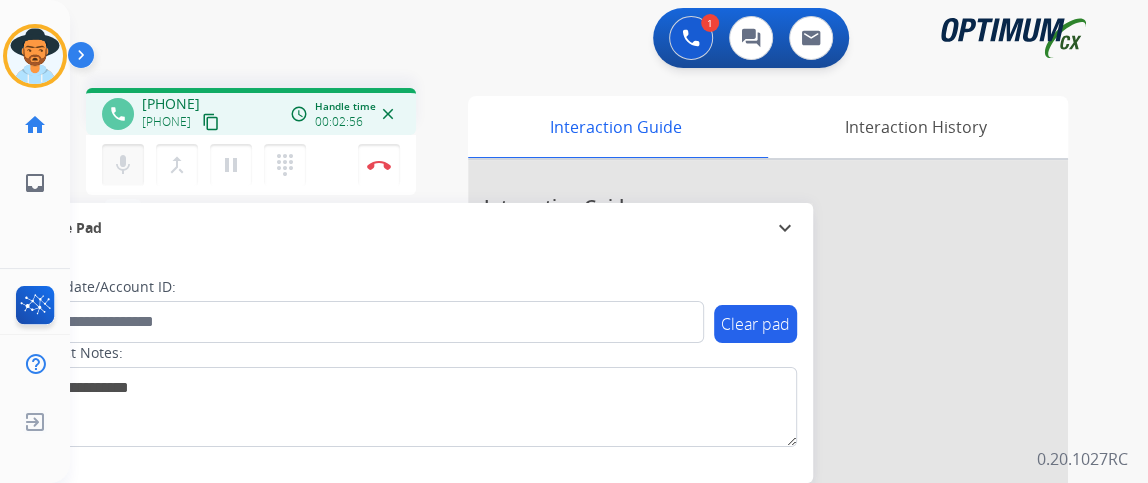 click on "mic Mute" at bounding box center [123, 165] 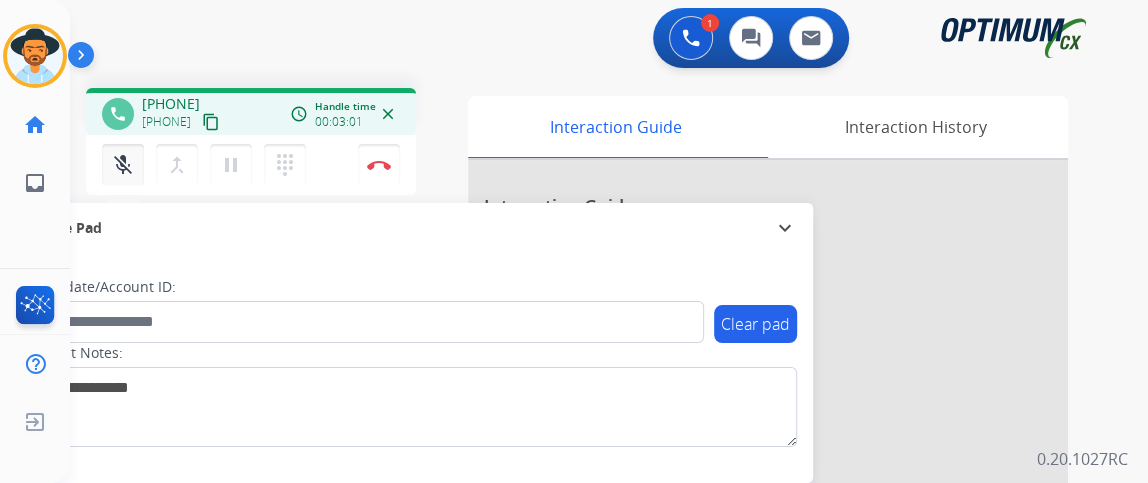 click on "mic_off Mute" at bounding box center [123, 165] 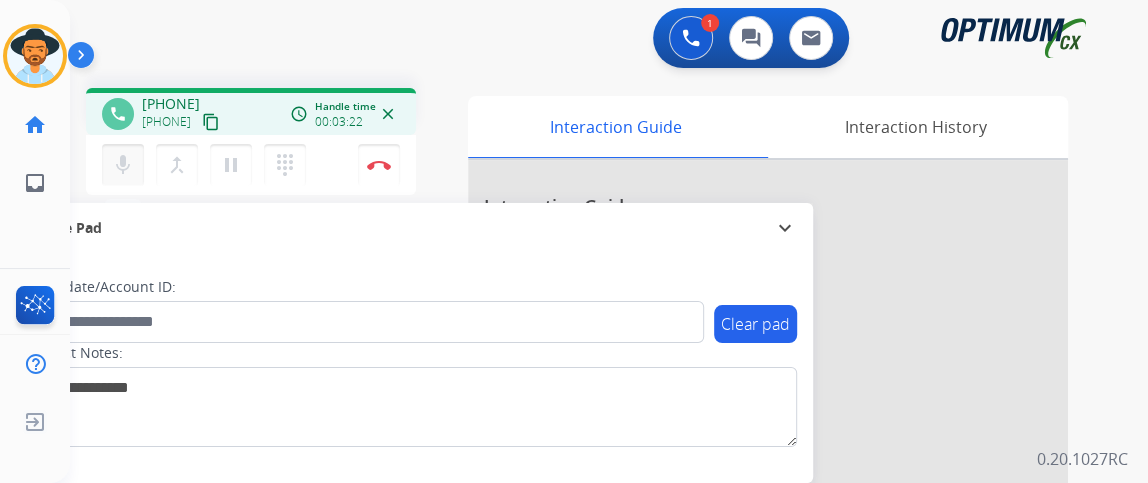 click on "mic Mute" at bounding box center [123, 165] 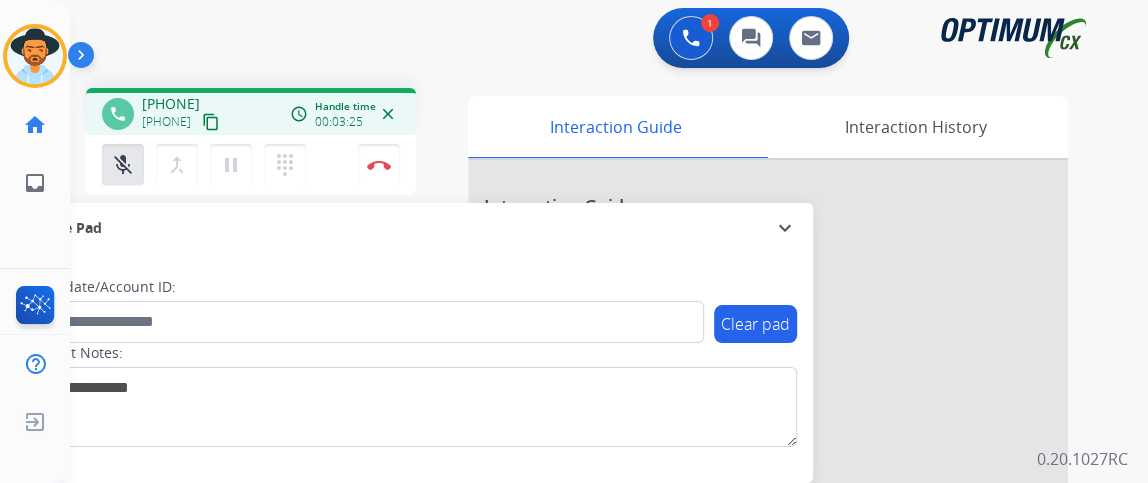 drag, startPoint x: 116, startPoint y: 178, endPoint x: 125, endPoint y: 210, distance: 33.24154 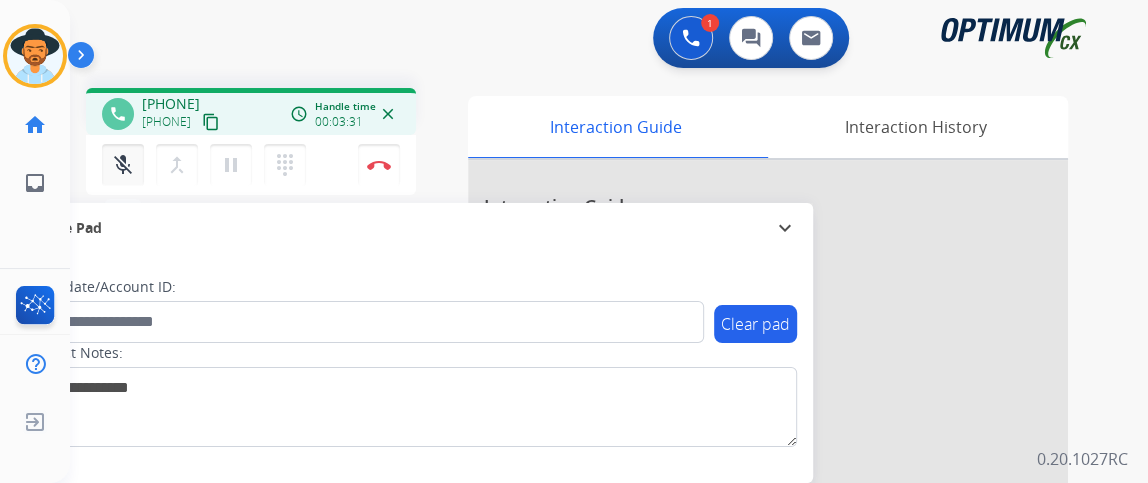 click on "mic_off Mute" at bounding box center (123, 165) 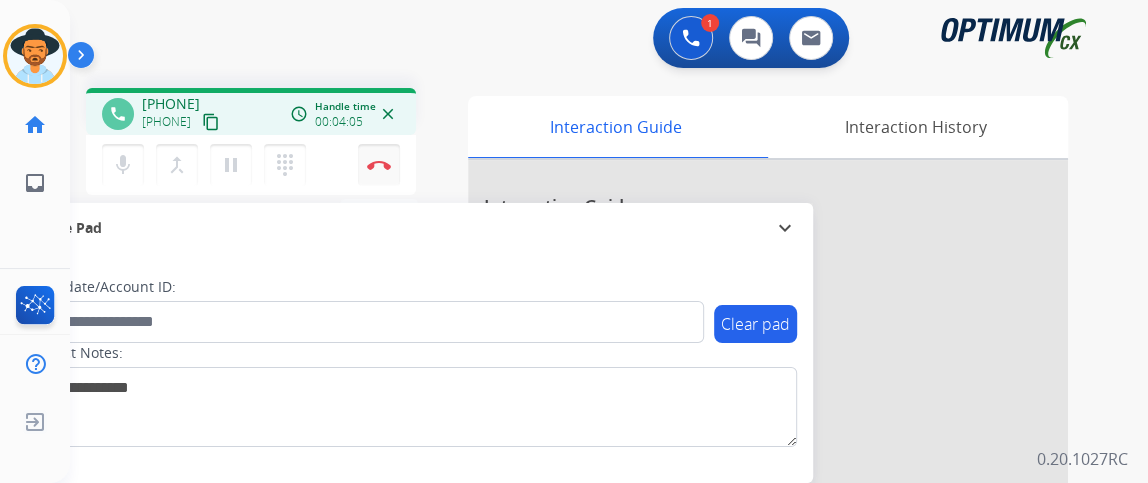 click on "Disconnect" at bounding box center (379, 165) 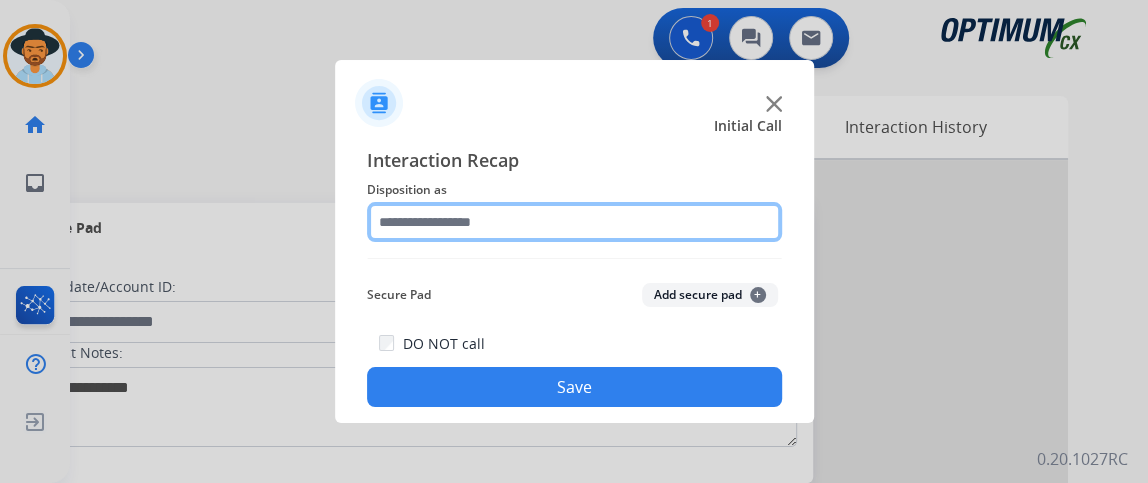click 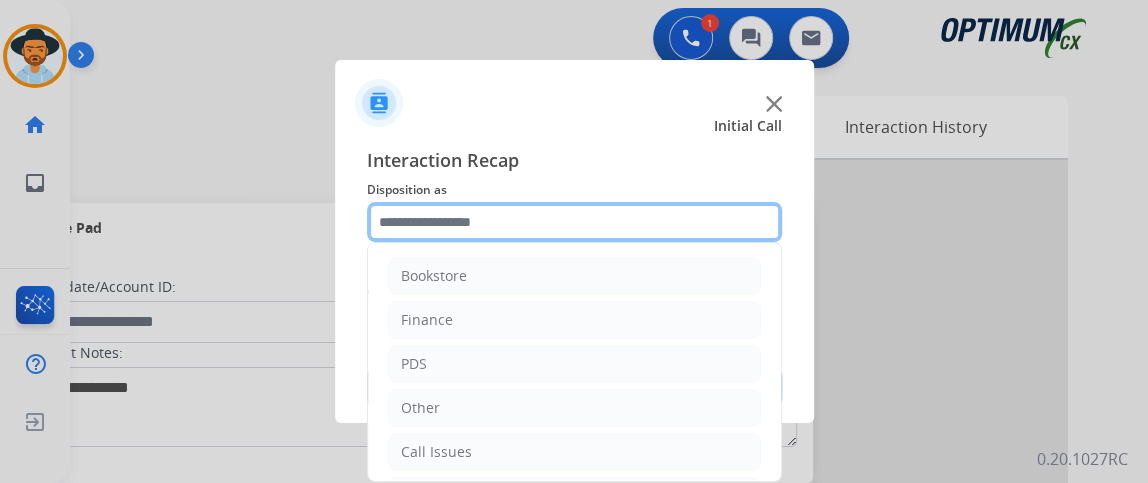 scroll, scrollTop: 131, scrollLeft: 0, axis: vertical 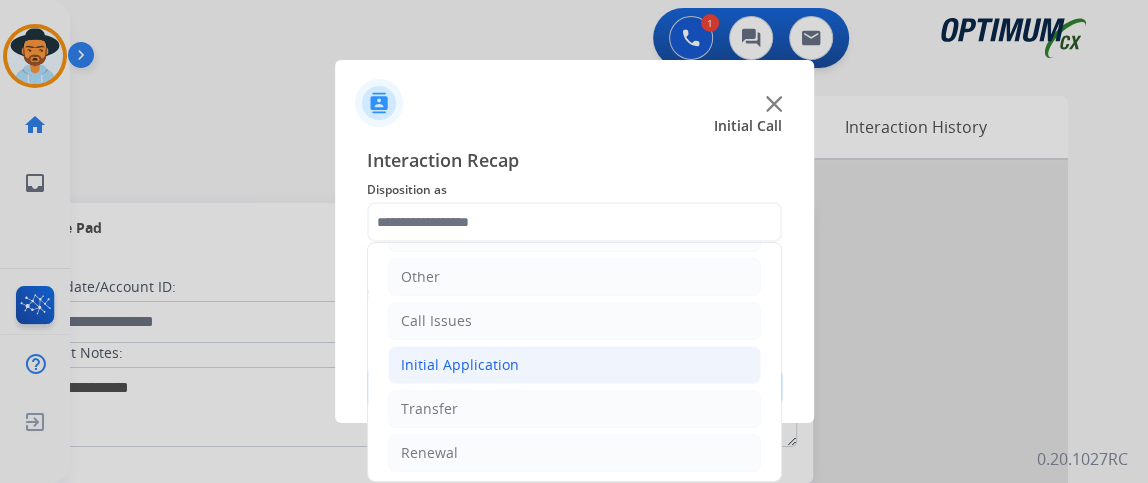 click on "Initial Application" 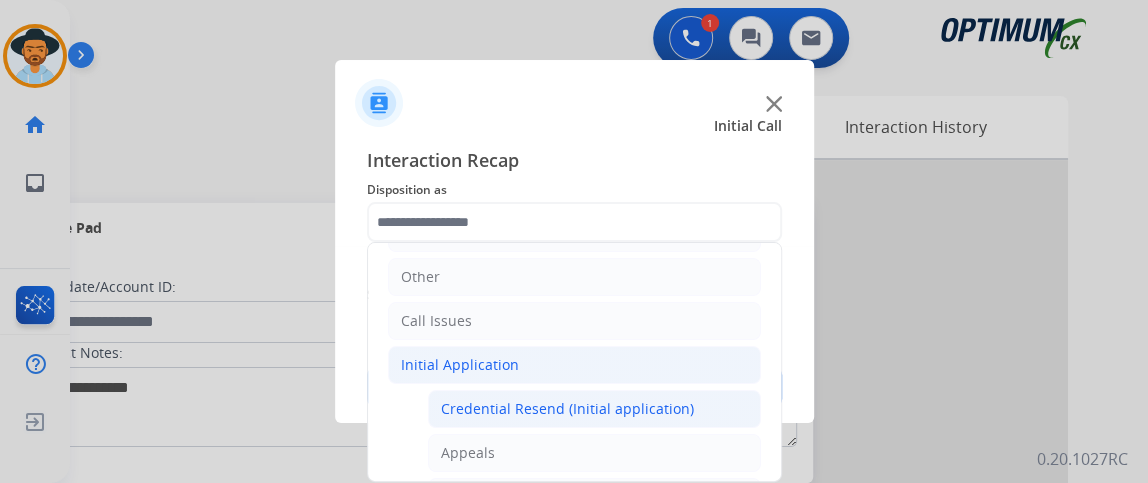 click on "Credential Resend (Initial application)" 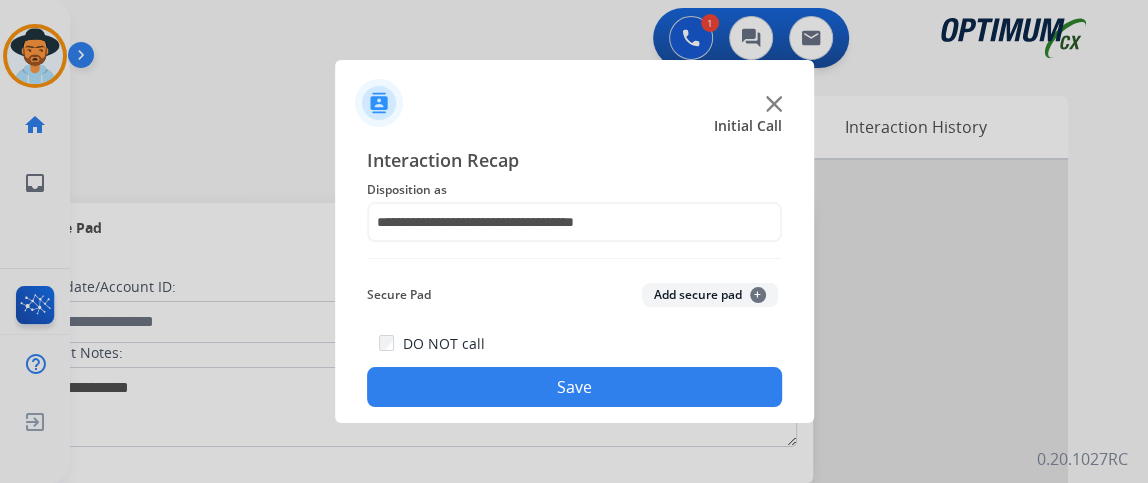 click on "Save" 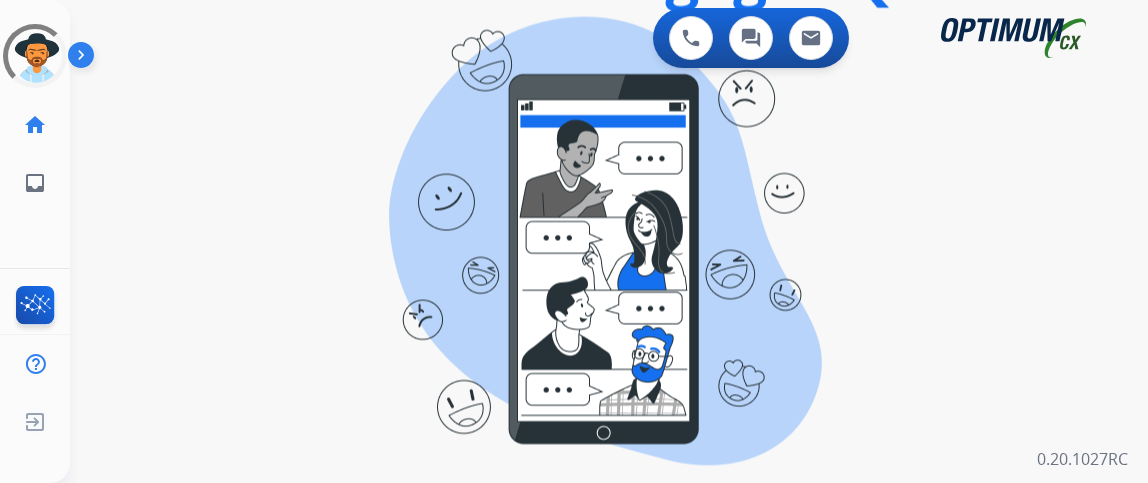 scroll, scrollTop: 0, scrollLeft: 0, axis: both 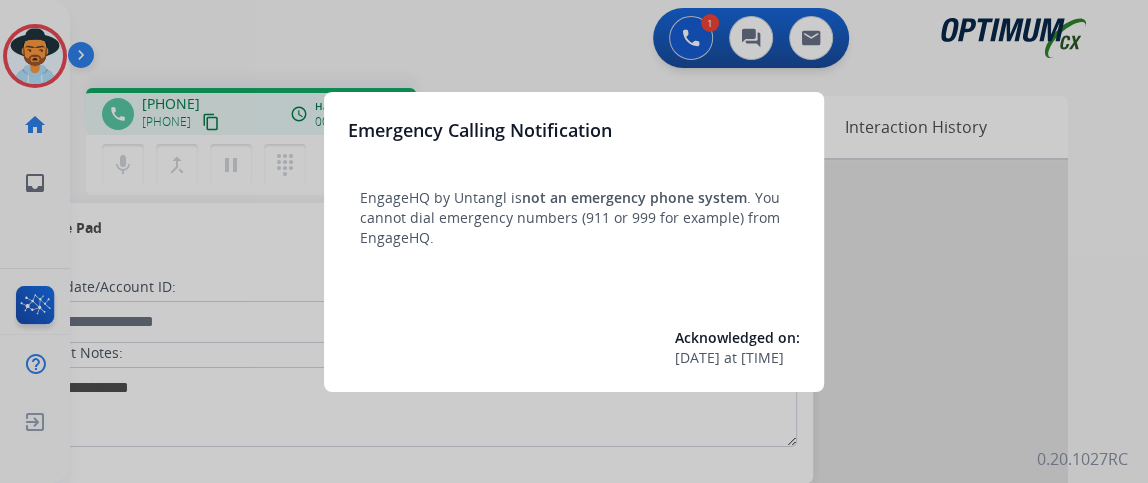 click at bounding box center [574, 241] 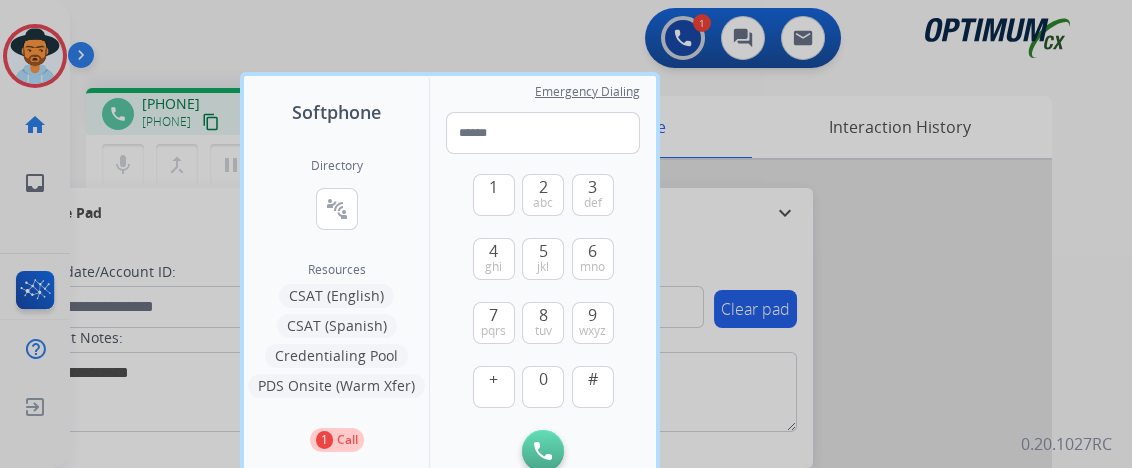 click at bounding box center [566, 234] 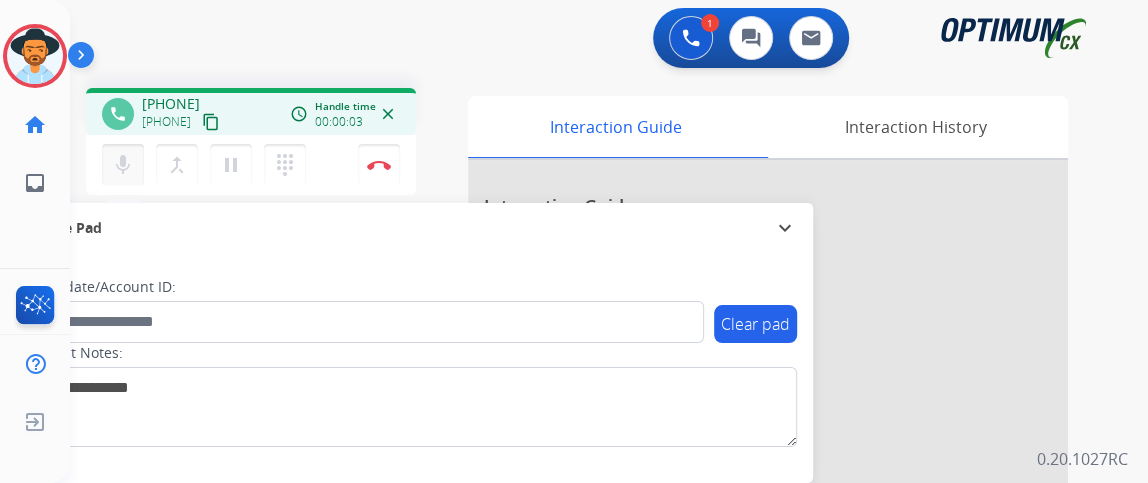 click on "mic" at bounding box center (123, 165) 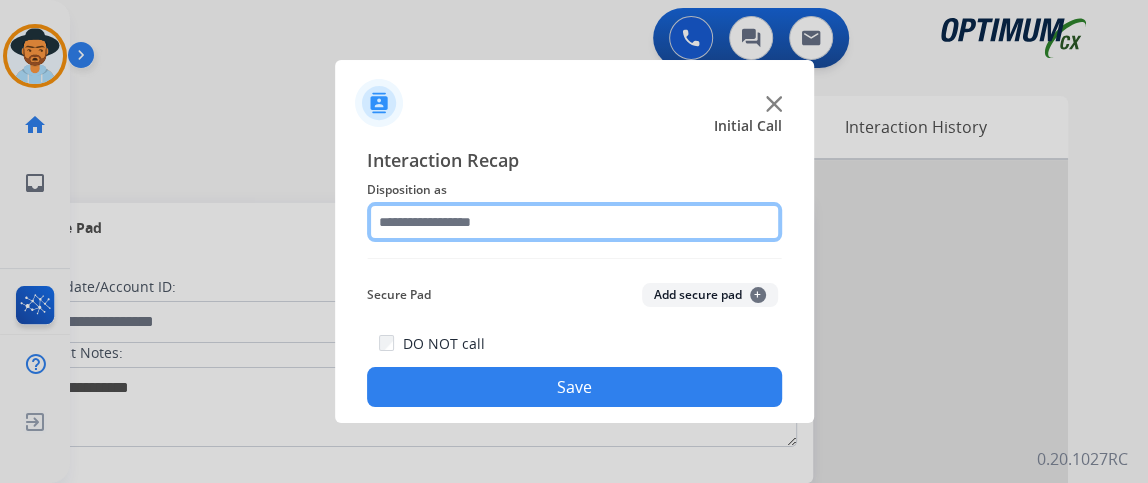 click 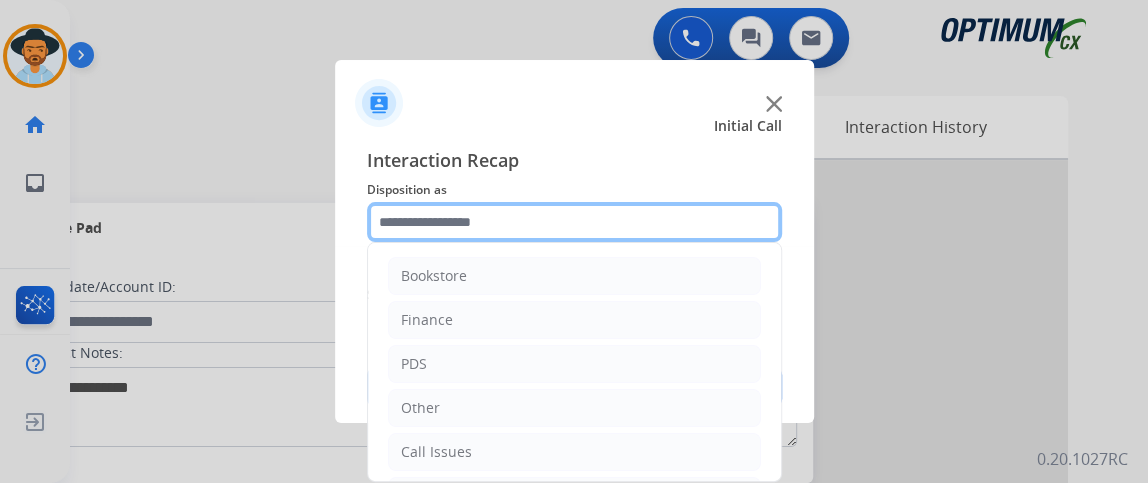 scroll, scrollTop: 123, scrollLeft: 0, axis: vertical 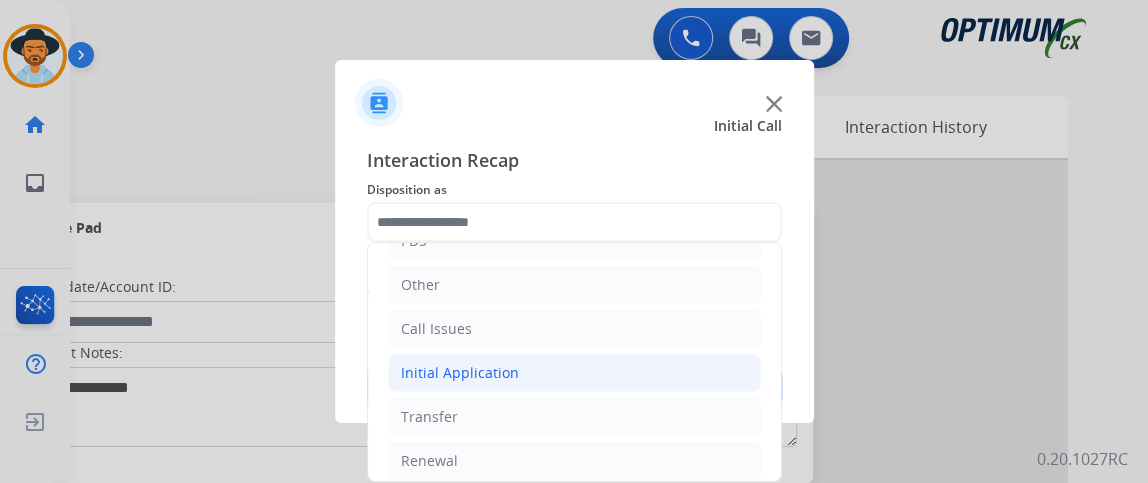 click on "Initial Application" 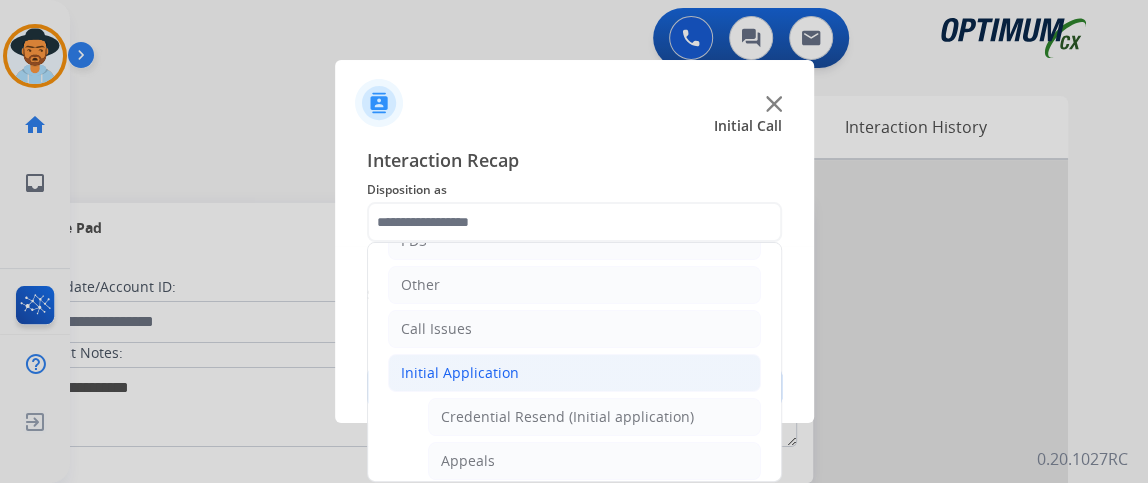 click on "Initial Application   Credential Resend (Initial application)   Appeals   Stuck in Staff Review   Paper Exam Status   Online Walk-Through (Initial application)   Names Change Questions/Assistance (Initial application)   Endorsement Number Not Working   No Show VV   Fax Receipt Confirmation (Initial application)   Initial Application Price Increase   Search Request   V3 Request   Credential Type Change   Admin Change Notice - Temporary   No Show Exam   Visit Cancelation Request   Language Specialization Change   Exam Special Accommodation   VVProb Questions   Paper Application Status   General Questions (Initial application)   Ready to Schedule Info   Pearson Vue/Exam Authorization   Extend Deadline (Initial application)" 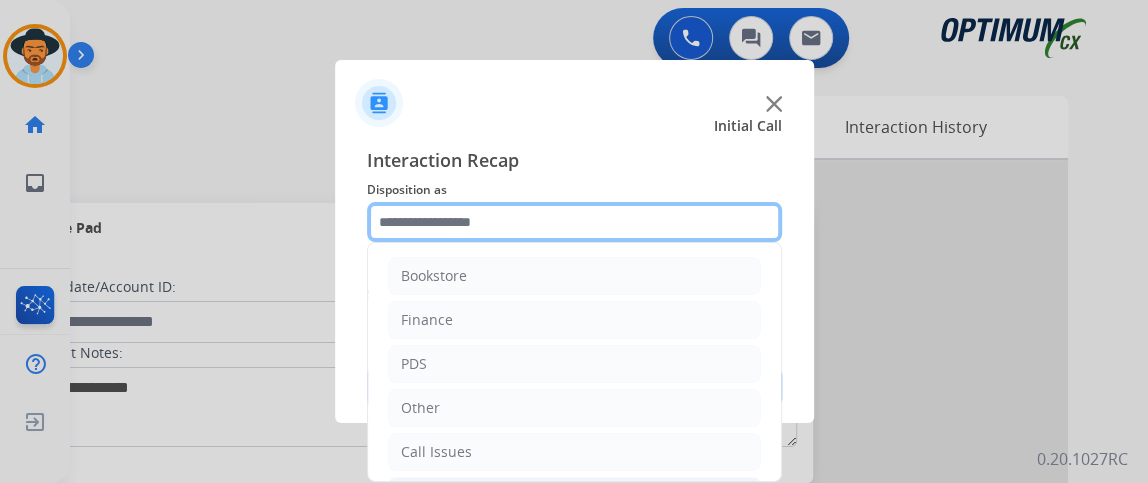 click 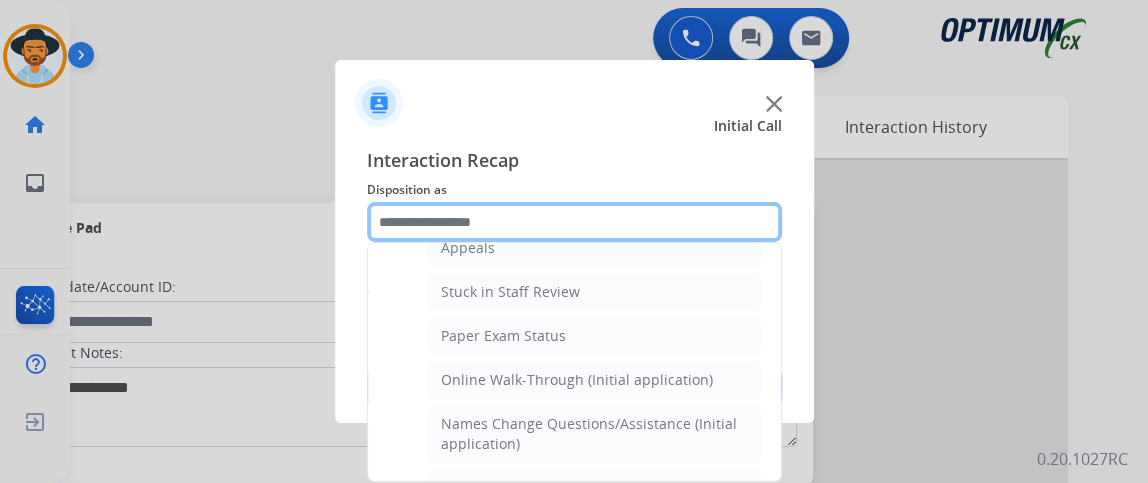 scroll, scrollTop: 348, scrollLeft: 0, axis: vertical 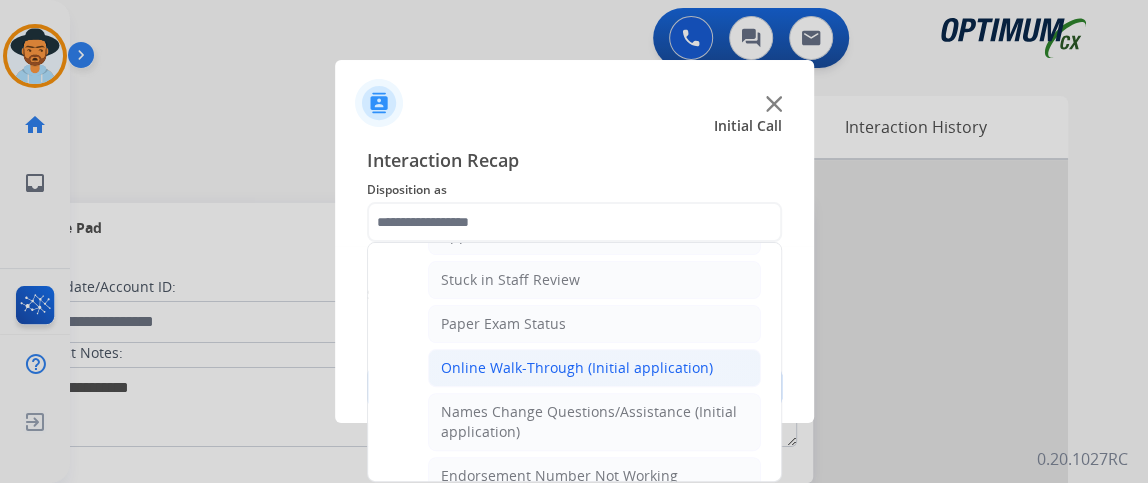 click on "Online Walk-Through (Initial application)" 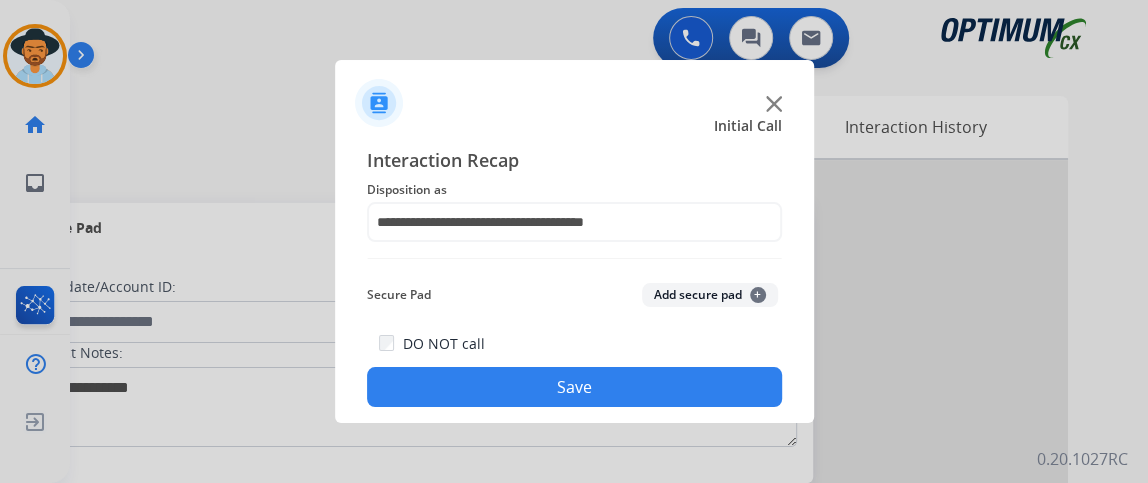 click on "Save" 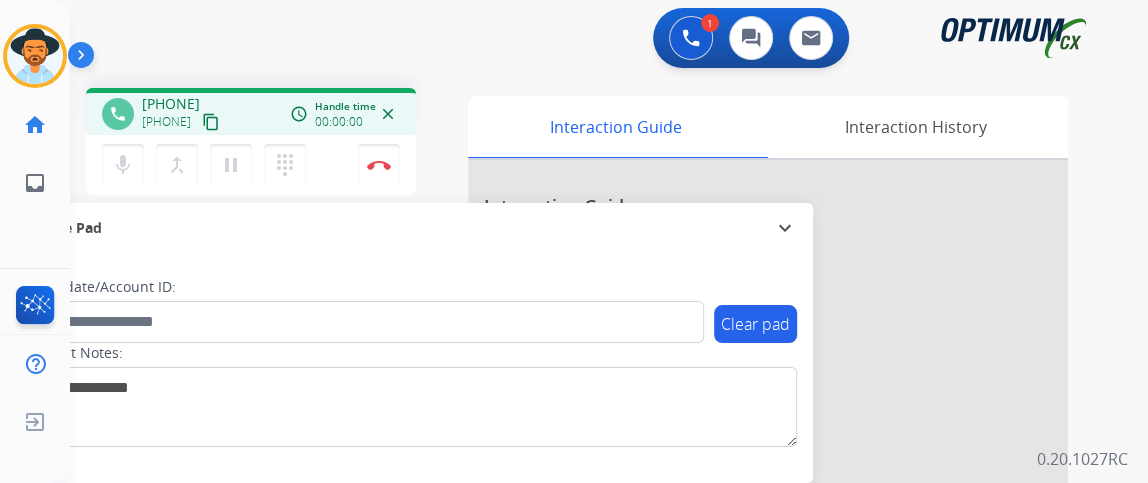 click on "content_copy" at bounding box center (211, 122) 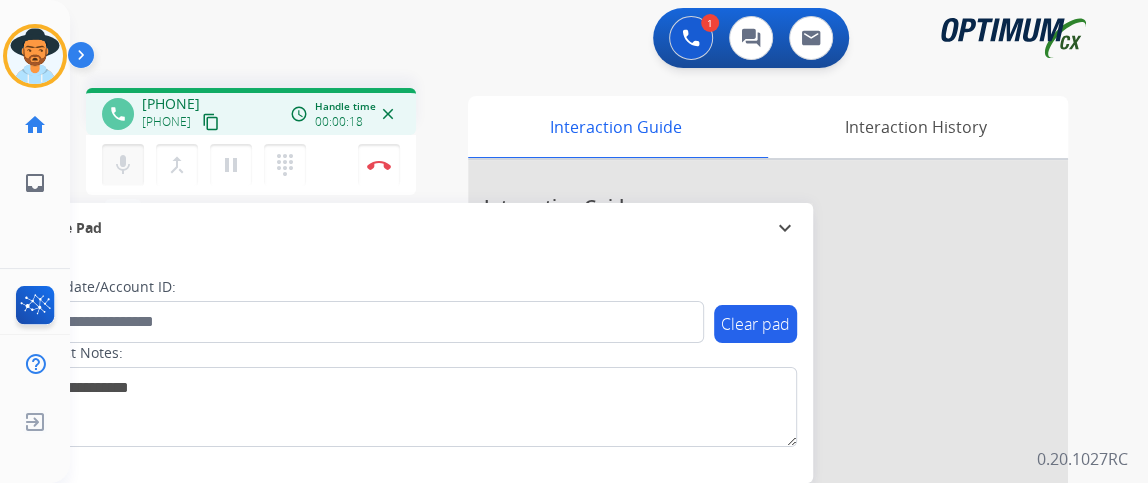 click on "mic Mute" at bounding box center (123, 165) 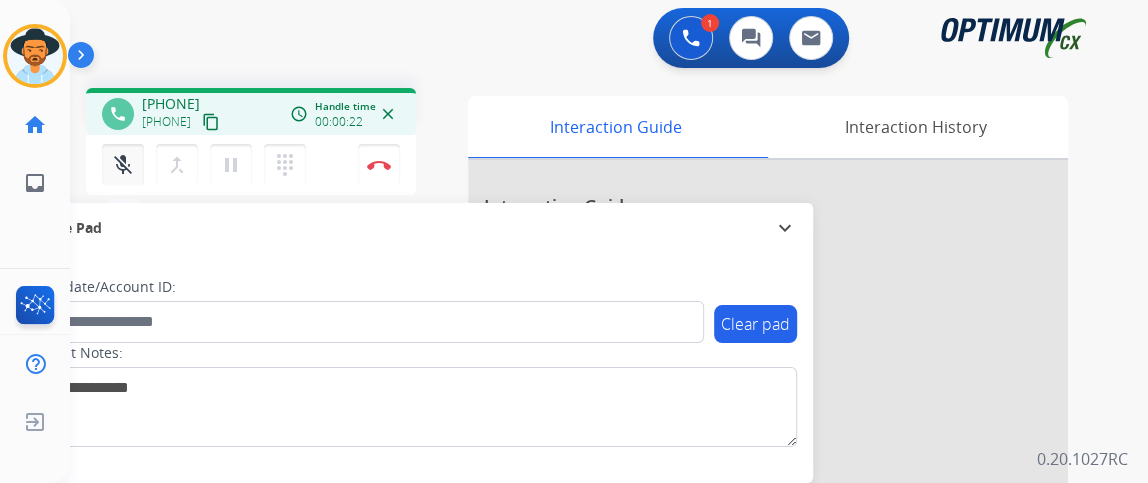 click on "mic_off Mute" at bounding box center (123, 165) 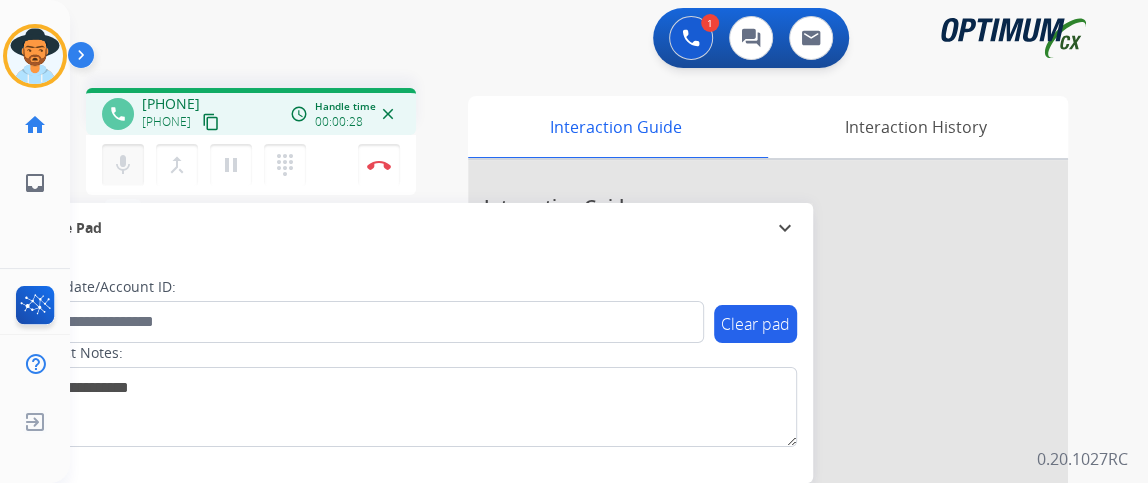 click on "mic" at bounding box center [123, 165] 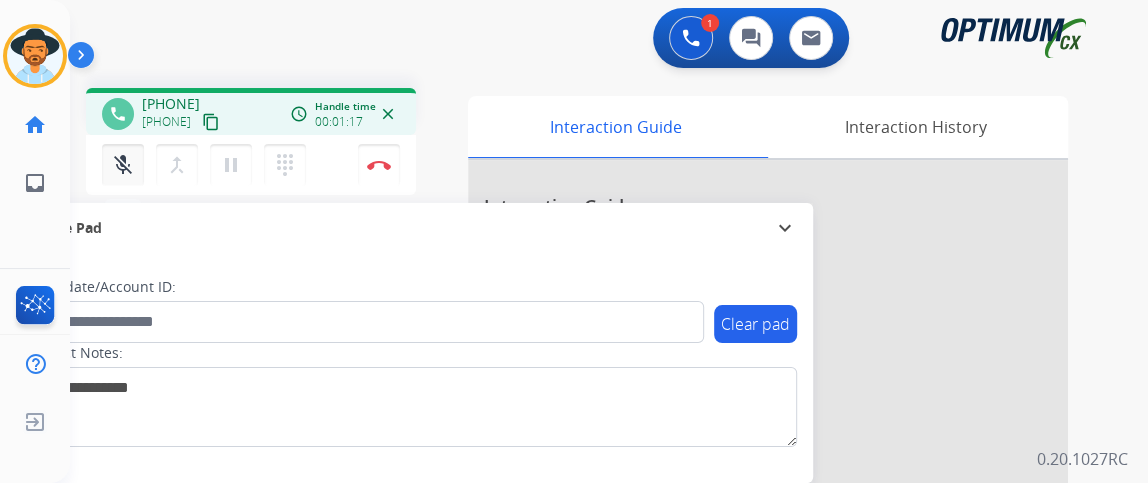 click on "mic_off" at bounding box center (123, 165) 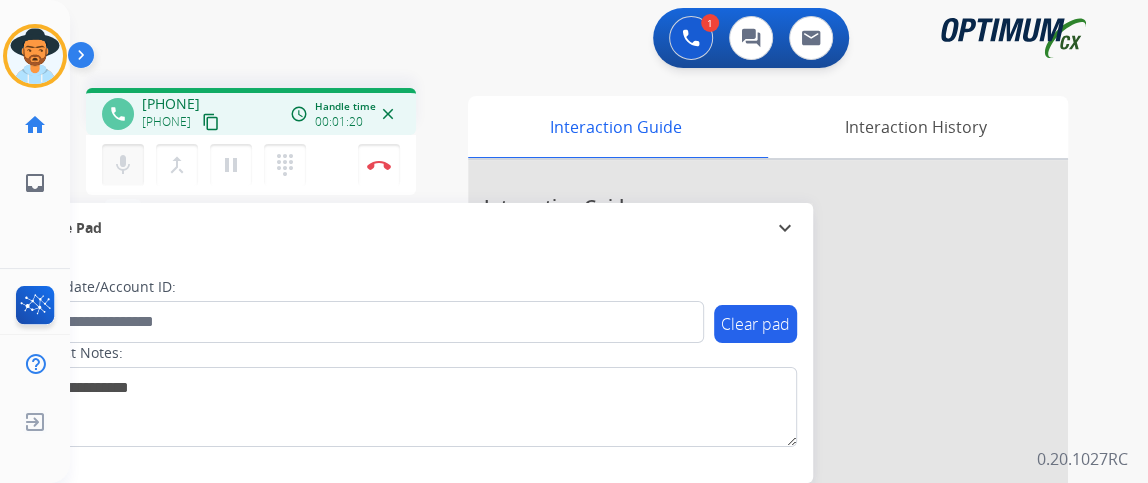 click on "mic" at bounding box center [123, 165] 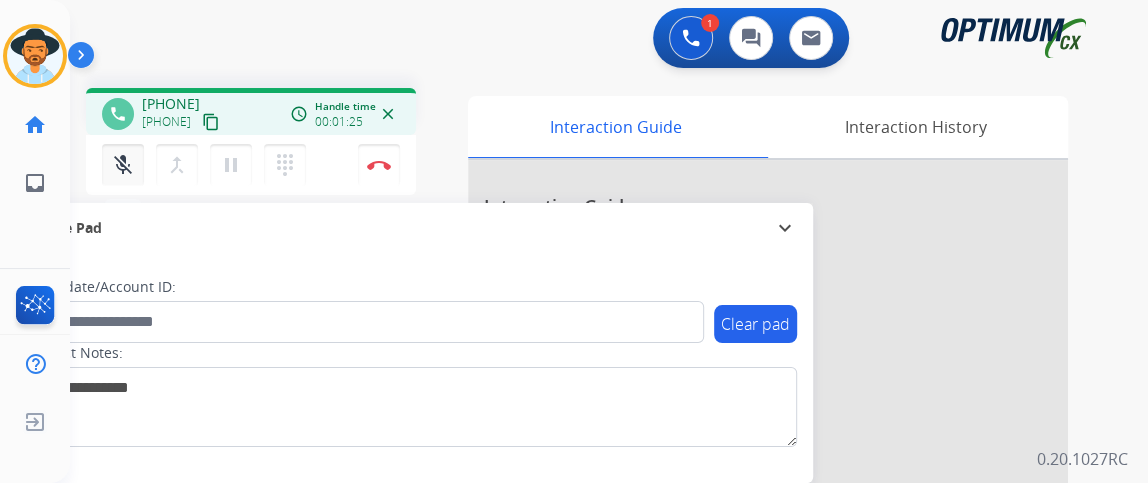 click on "mic_off Mute" at bounding box center (123, 165) 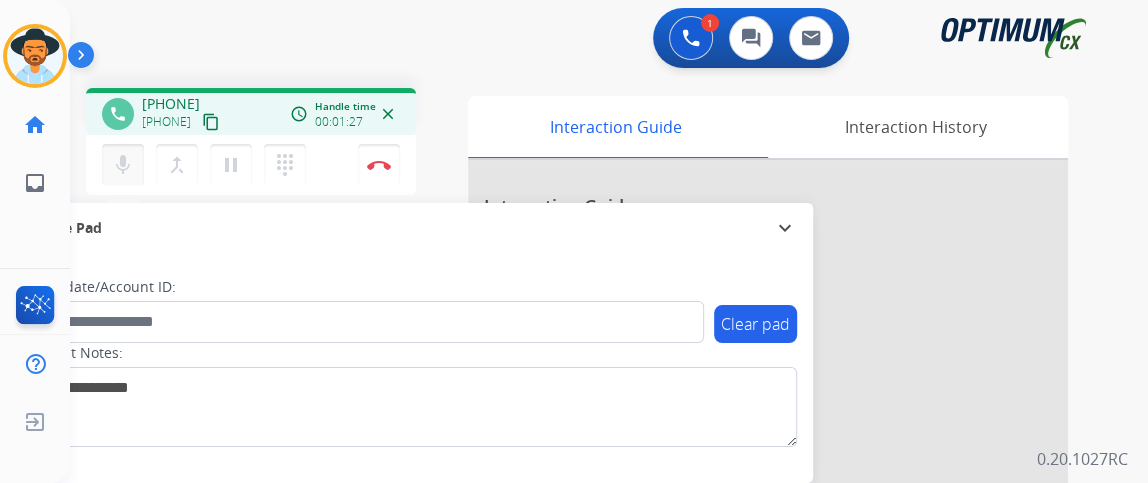 click on "mic Mute" at bounding box center (123, 165) 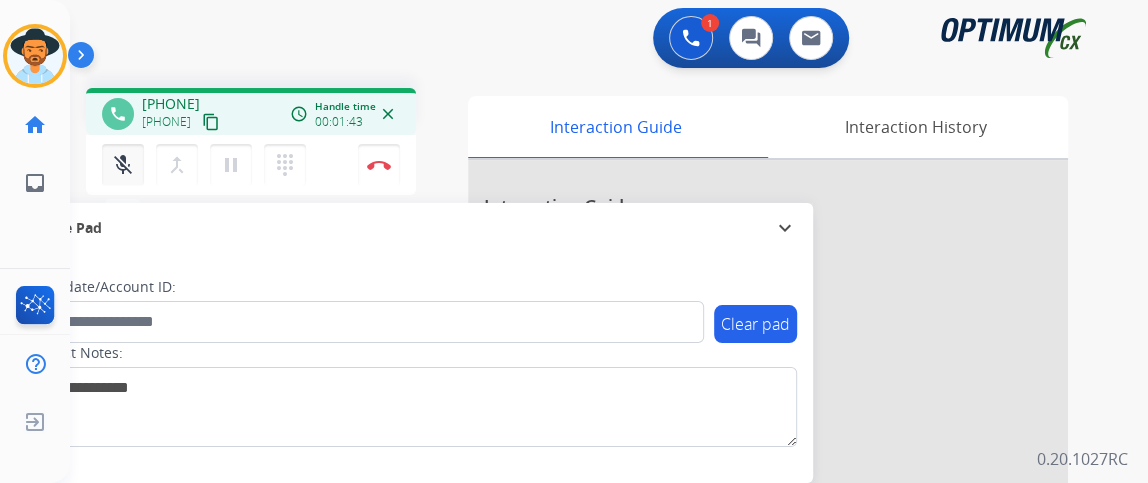 click on "mic_off Mute" at bounding box center (123, 165) 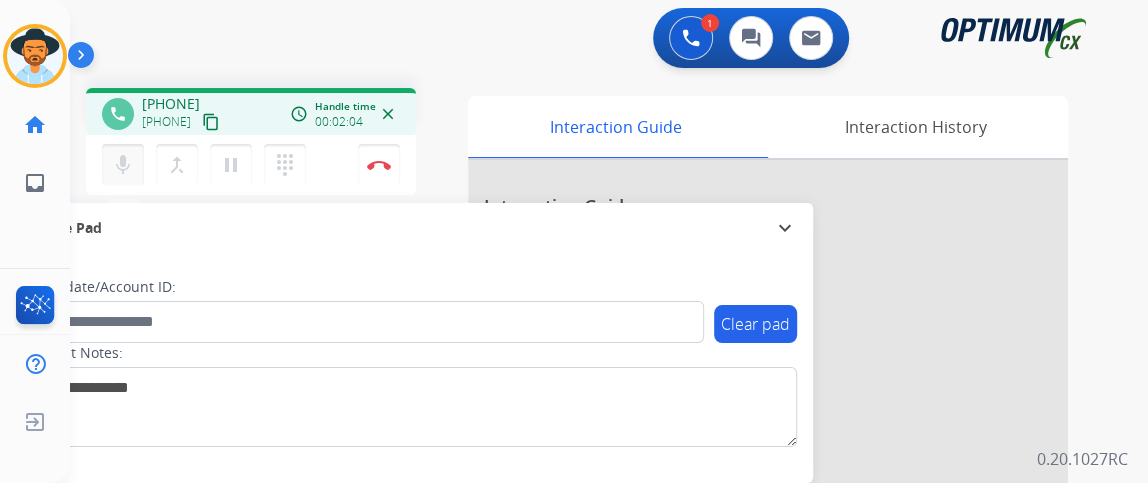 click on "mic Mute" at bounding box center [123, 165] 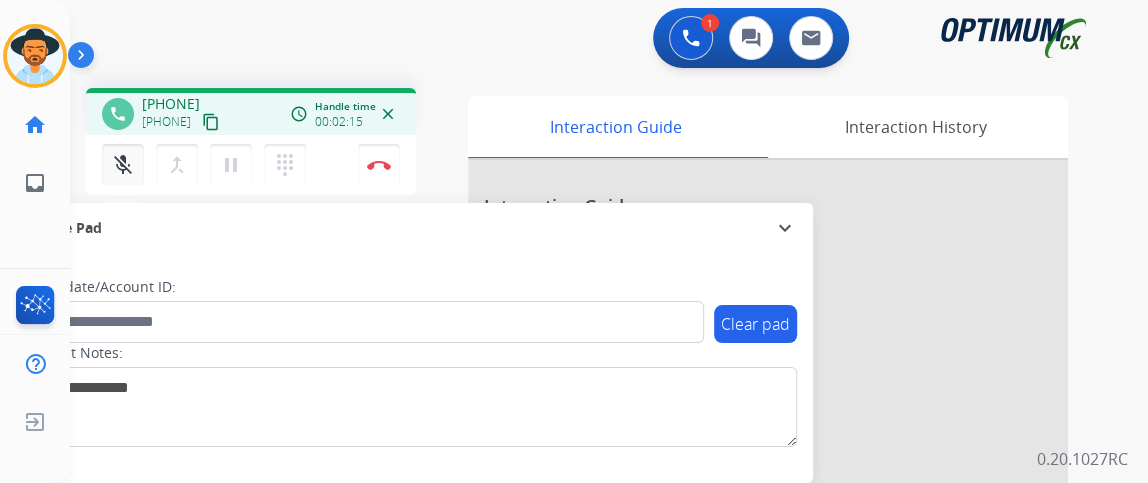 click on "mic_off Mute" at bounding box center [123, 165] 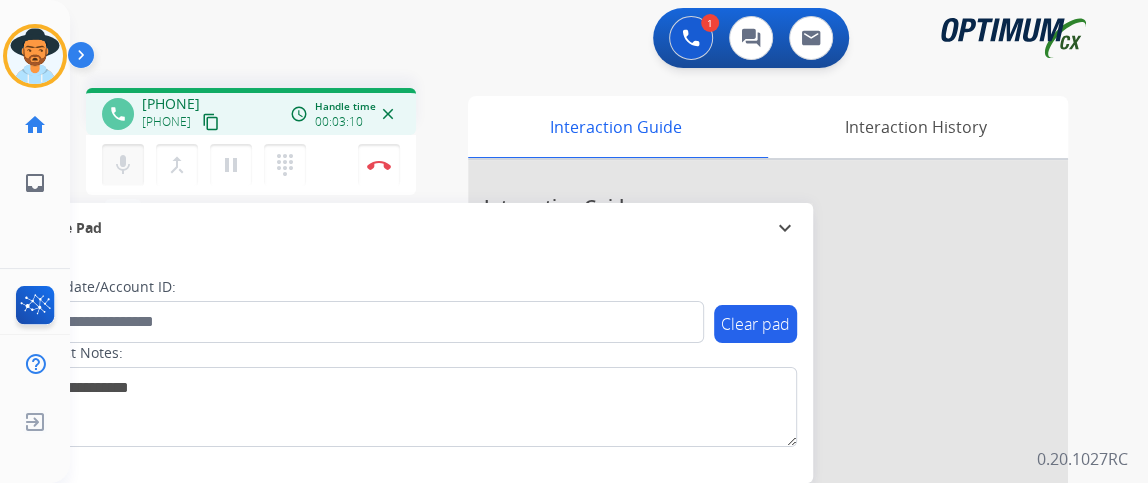 click on "mic" at bounding box center [123, 165] 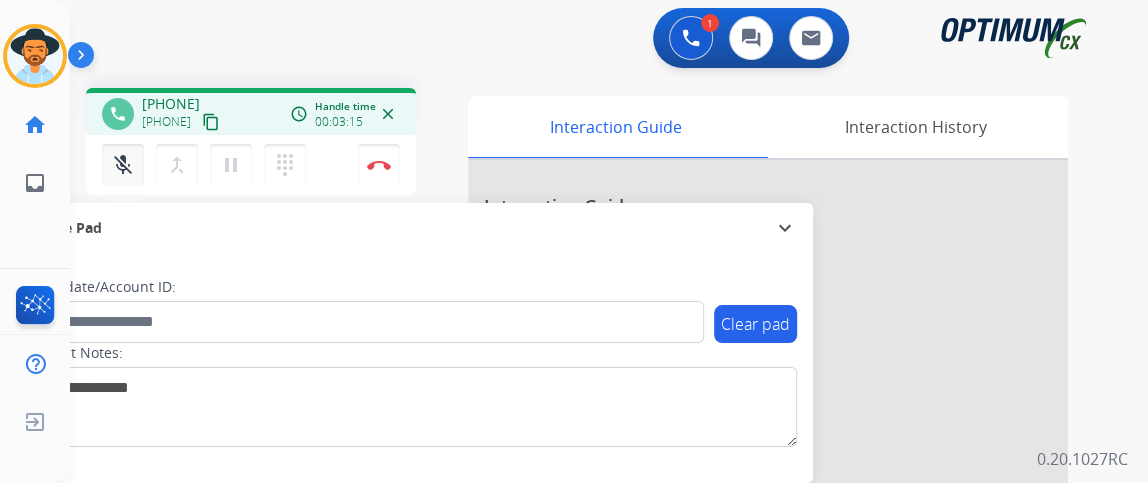 click on "mic_off Mute" at bounding box center (123, 165) 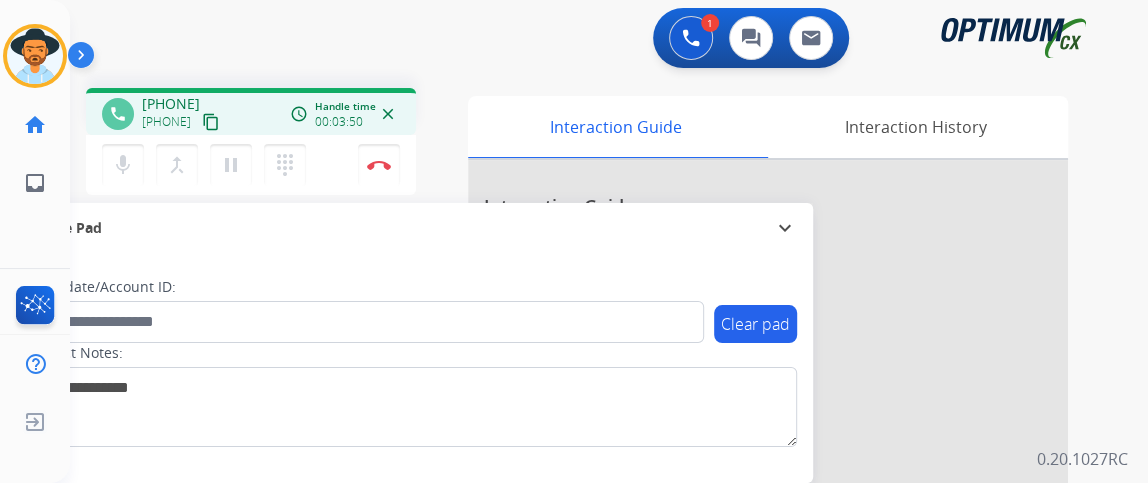 click on "mic Mute merge_type Bridge pause Hold dialpad Dialpad" at bounding box center (210, 165) 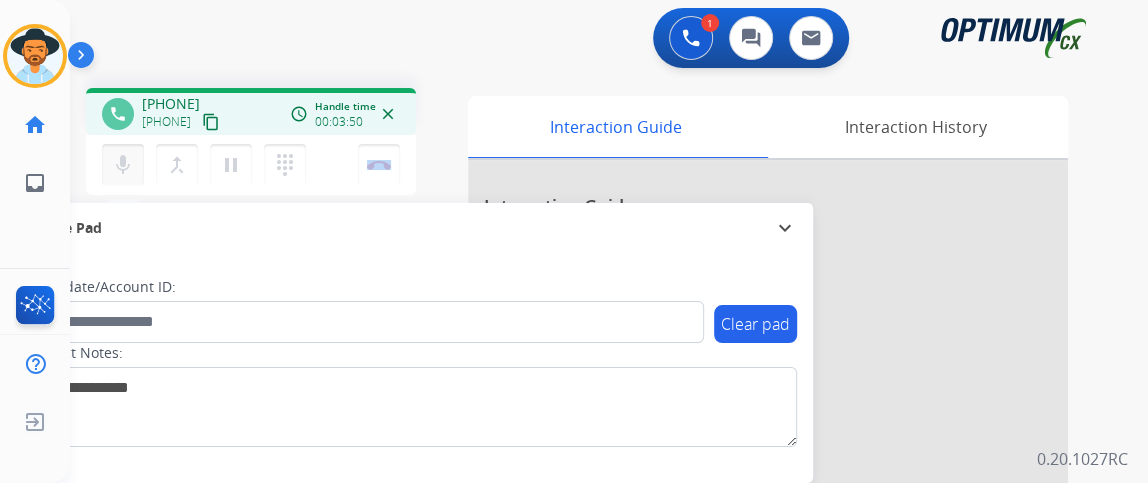 click on "mic" at bounding box center [123, 165] 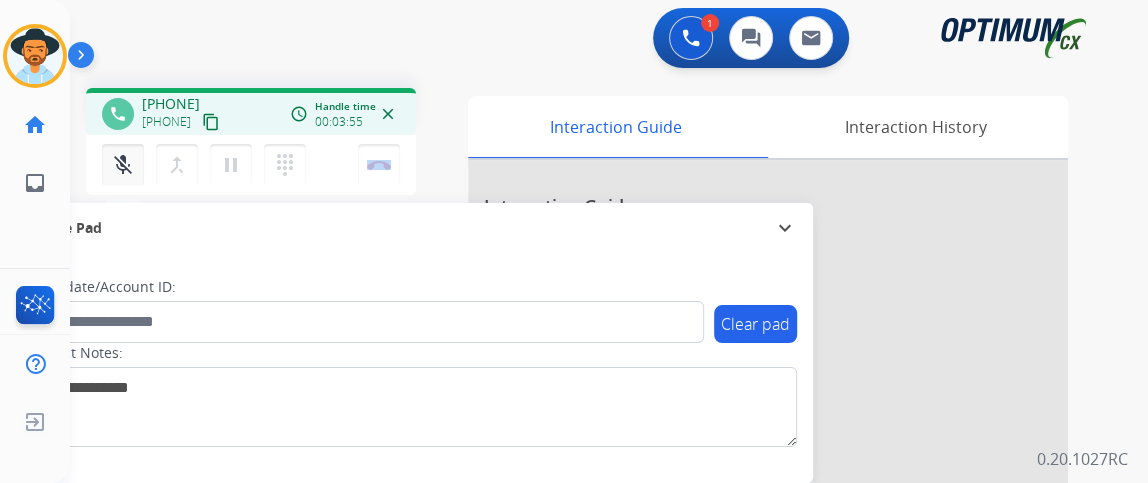 click on "mic_off Mute" at bounding box center (123, 165) 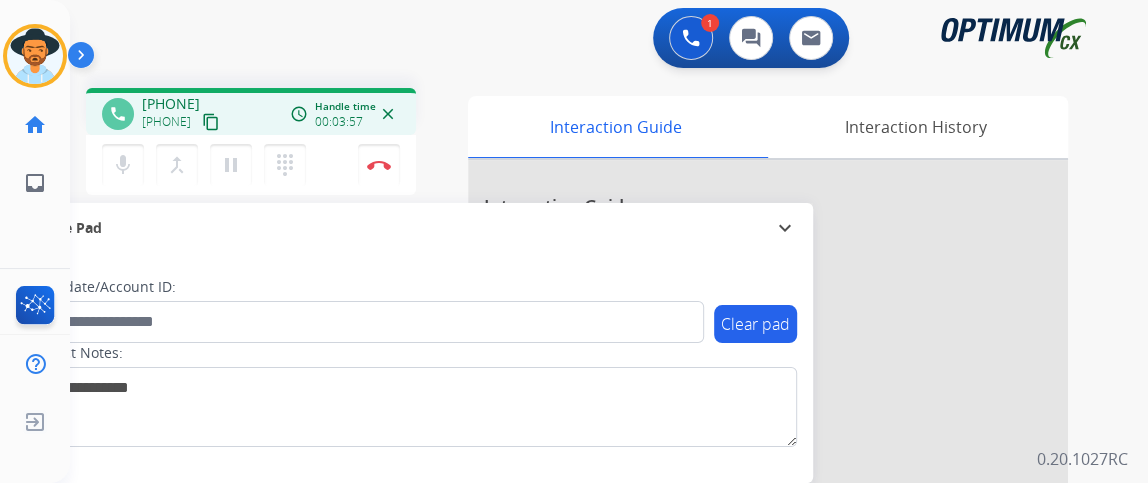 click on "1 Voice Interactions  0  Chat Interactions   0  Email Interactions" at bounding box center [597, 40] 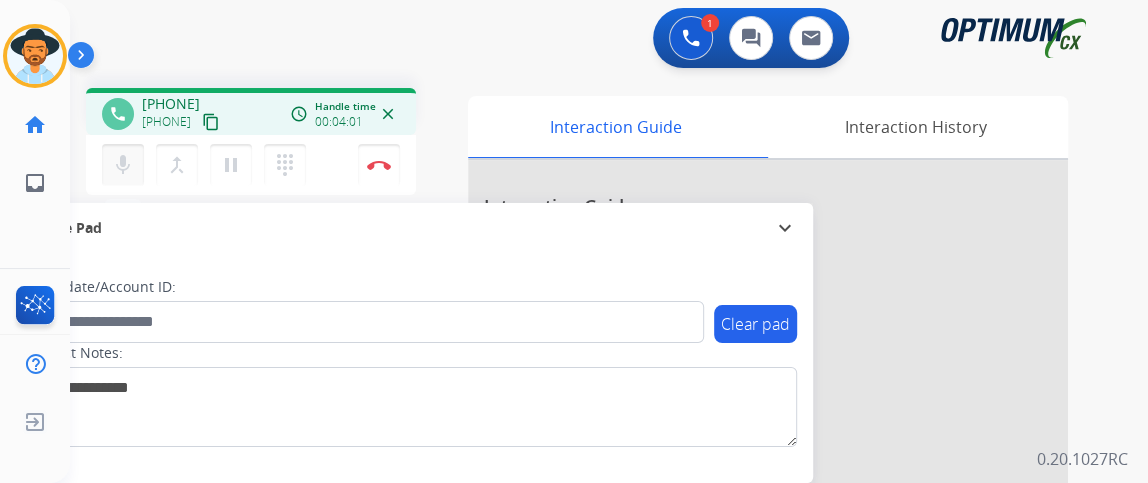click on "mic" at bounding box center [123, 165] 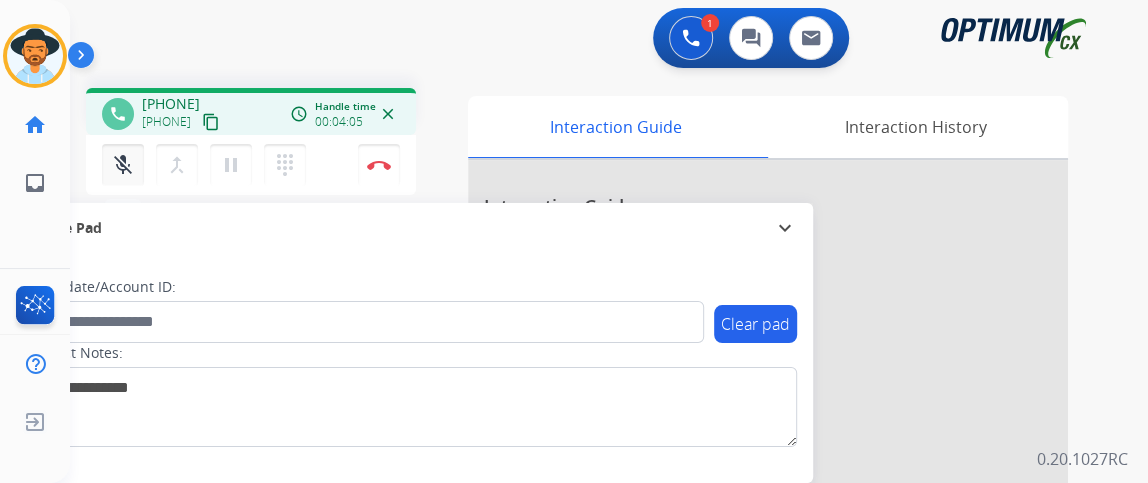 click on "mic_off" at bounding box center (123, 165) 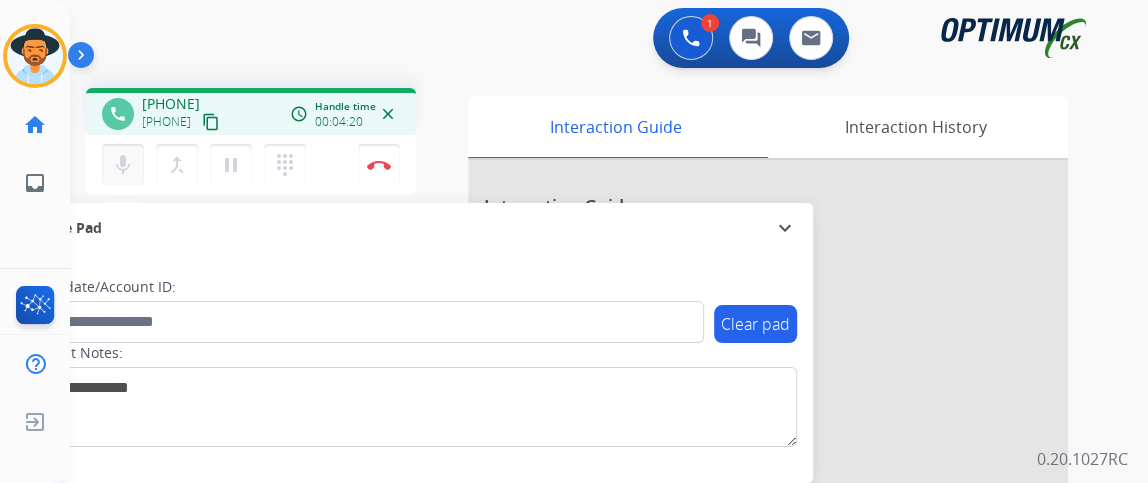 click on "mic" at bounding box center (123, 165) 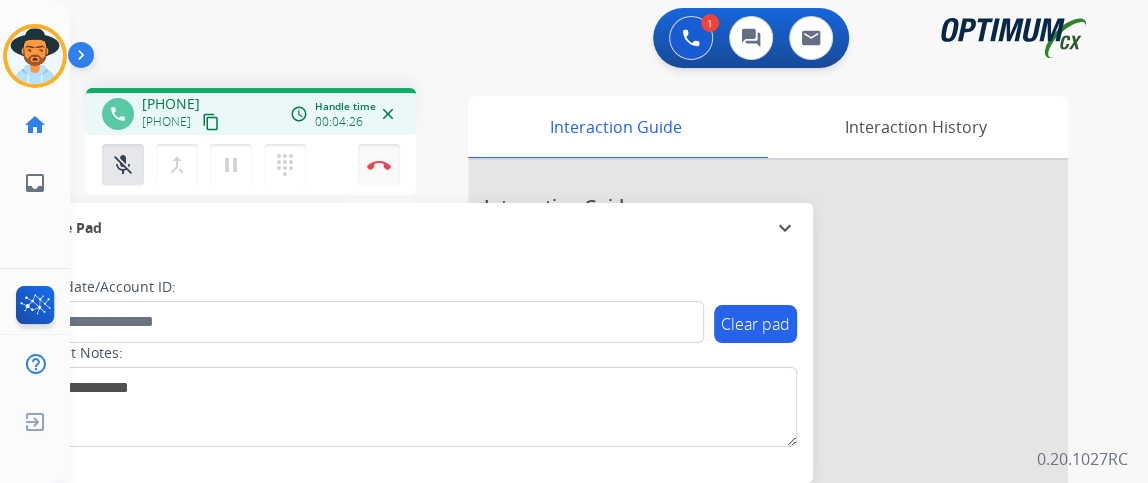 click on "Disconnect" at bounding box center (379, 165) 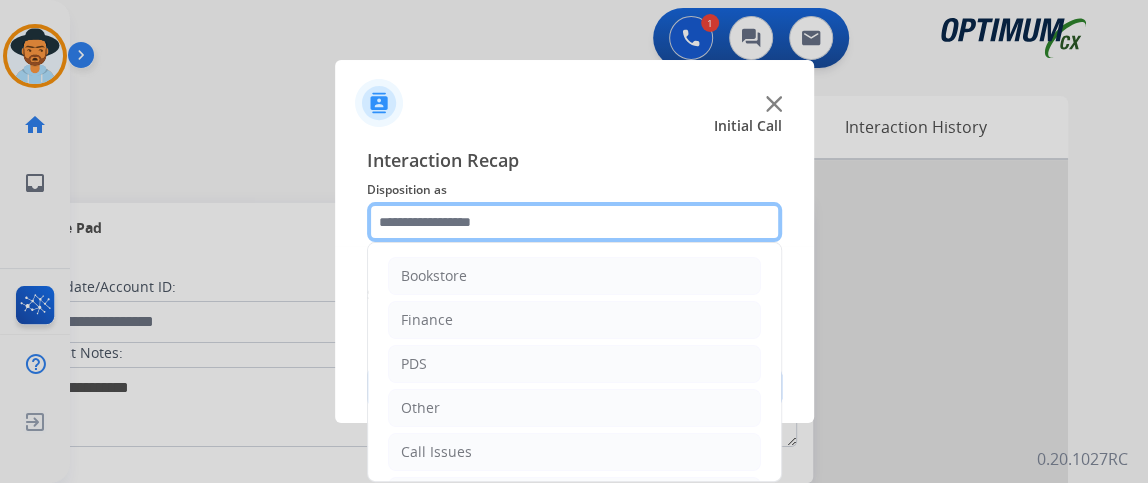 click 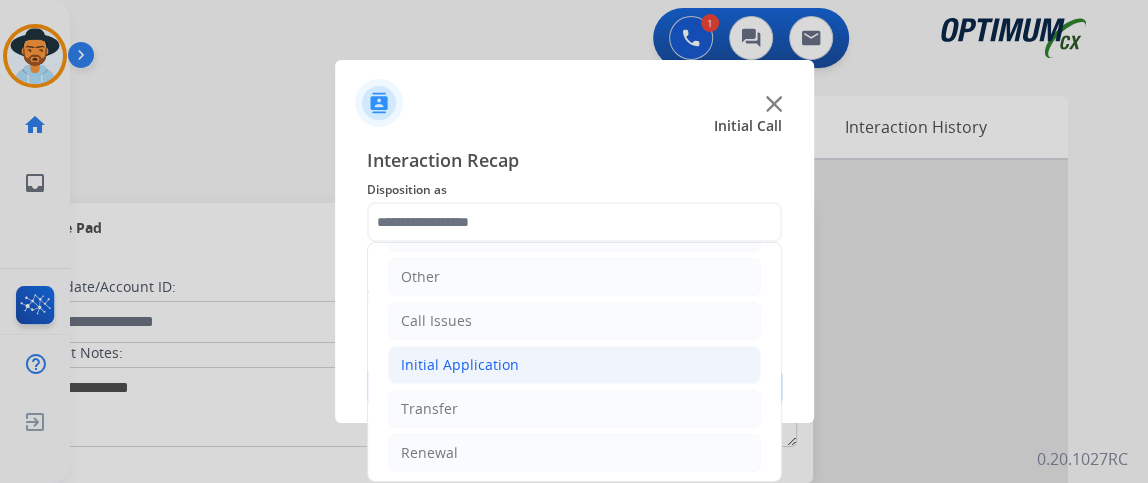 click on "Initial Application" 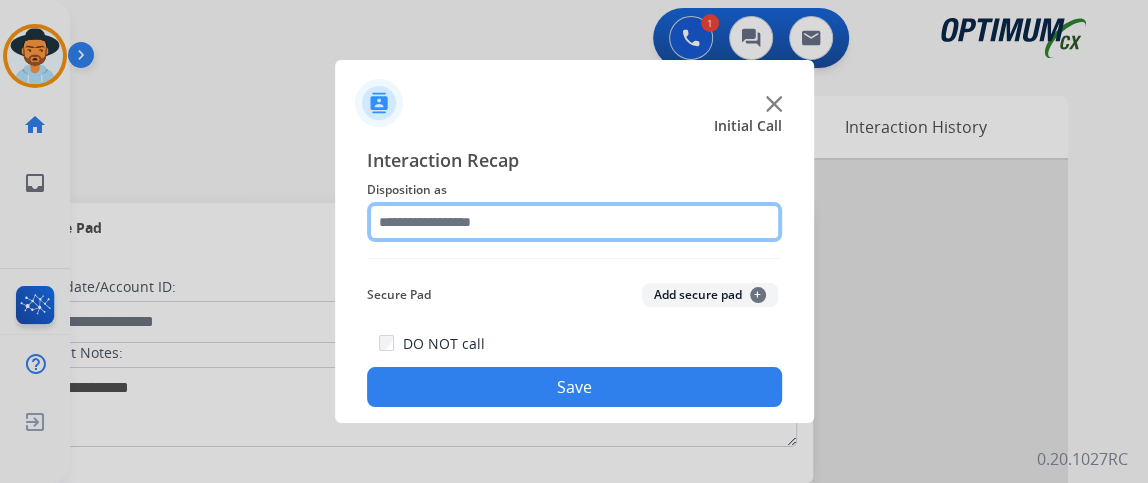 click 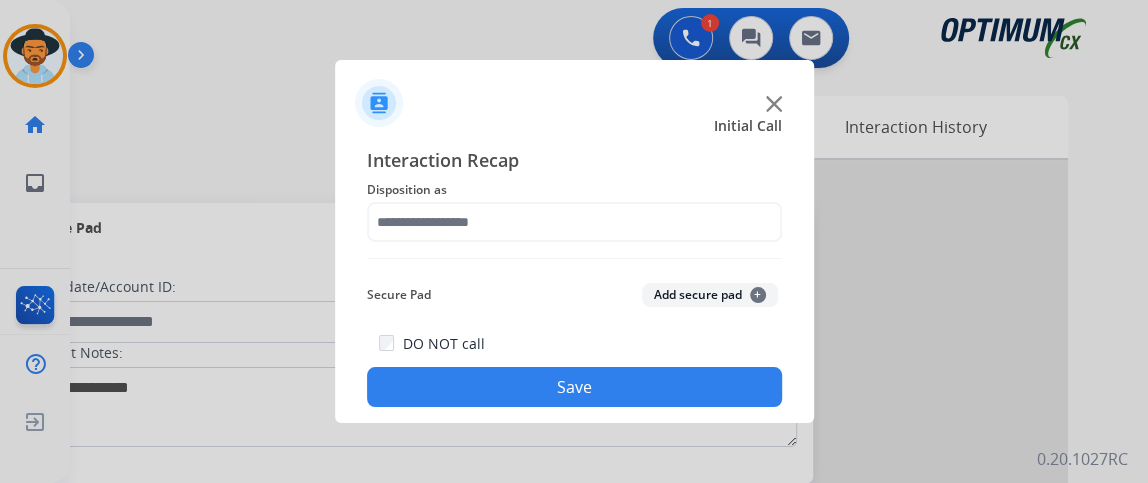 click on "Secure Pad  Add secure pad  +" 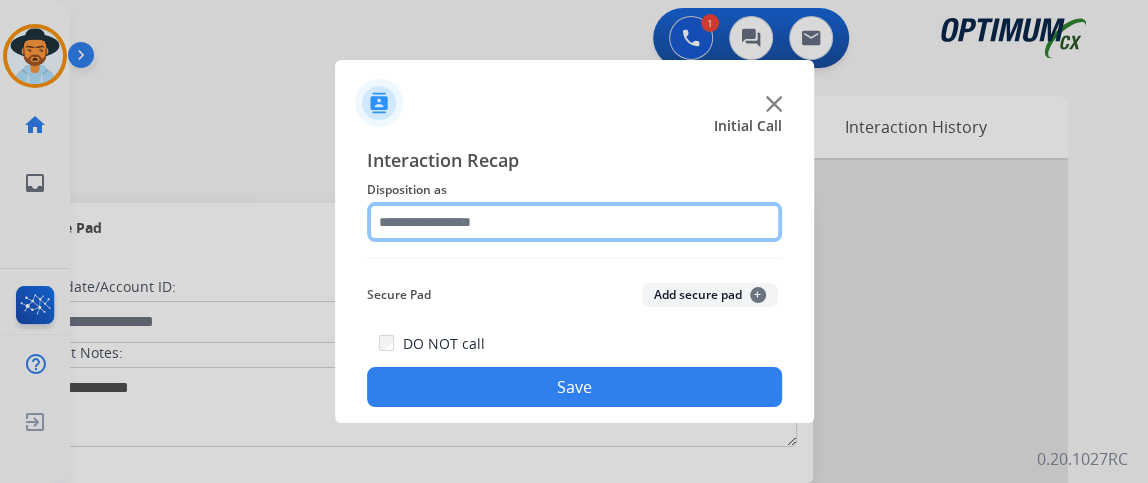 click 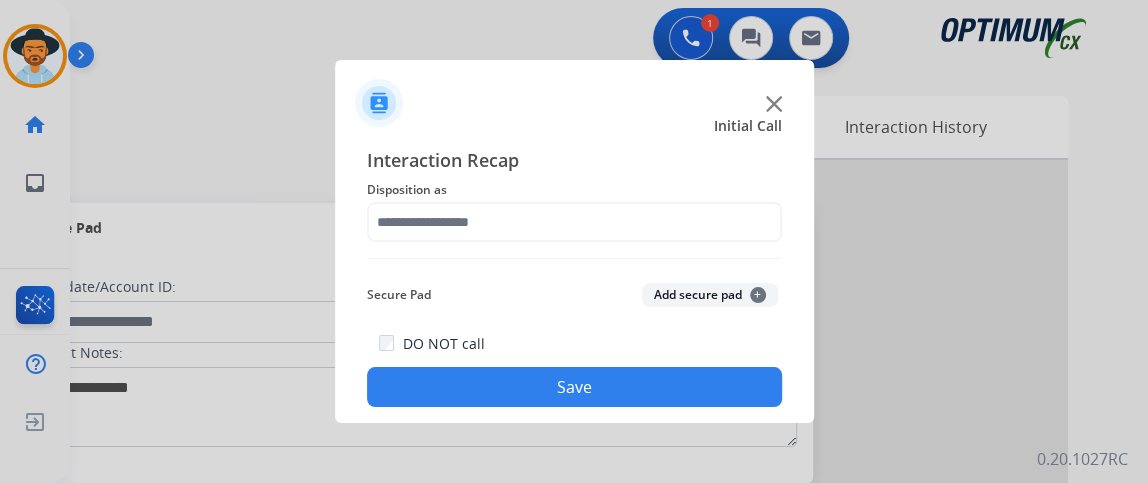 click on "Secure Pad  Add secure pad  +" 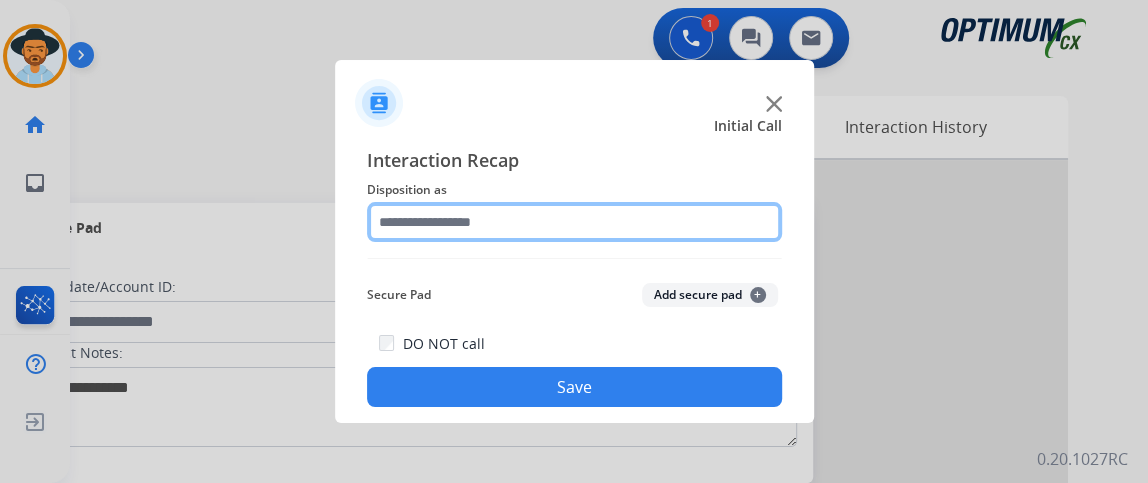 click 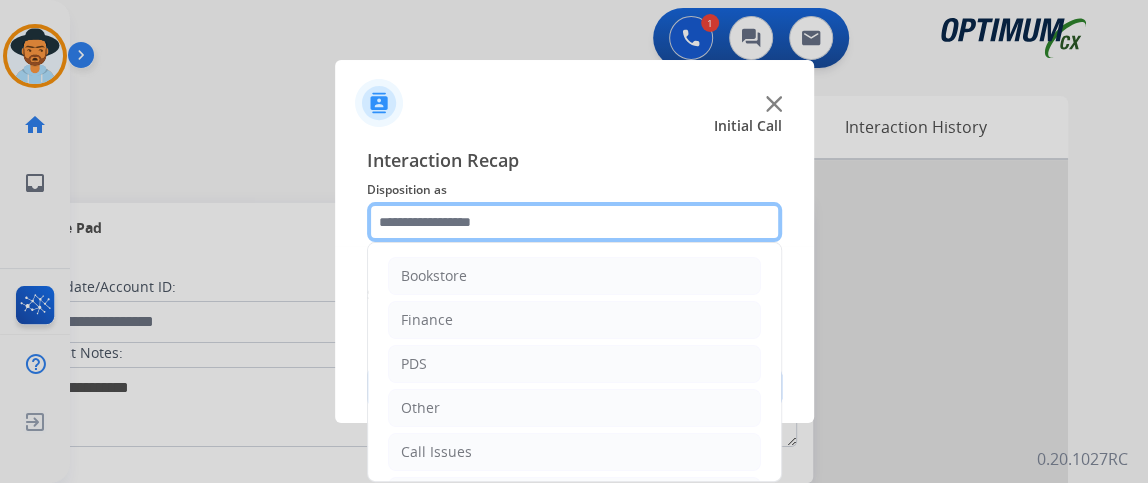 scroll, scrollTop: 131, scrollLeft: 0, axis: vertical 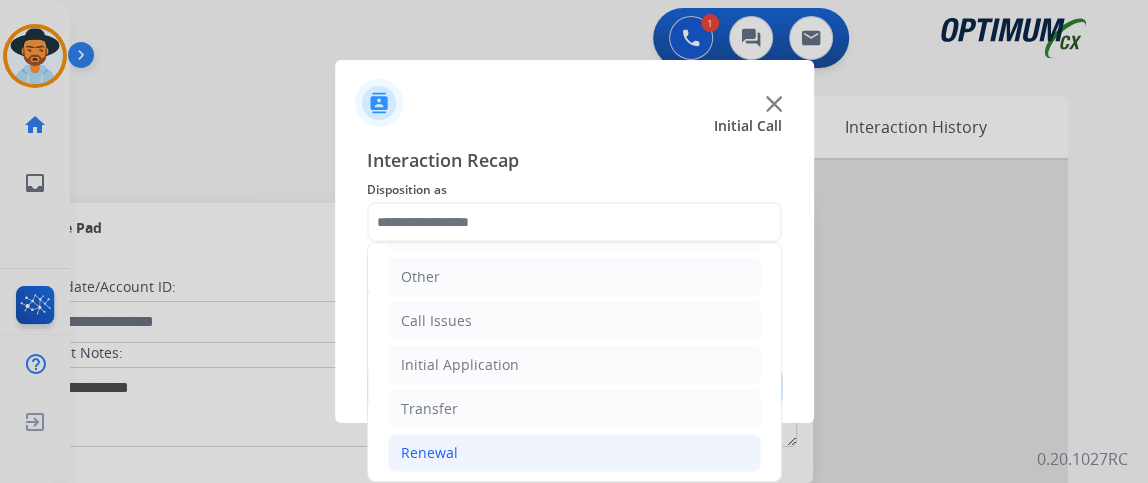 click on "Renewal" 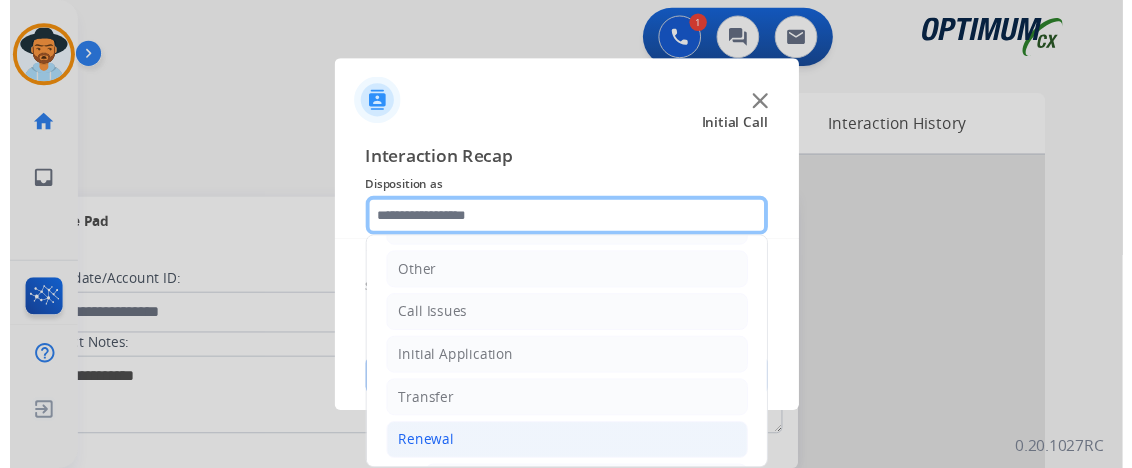 scroll, scrollTop: 351, scrollLeft: 0, axis: vertical 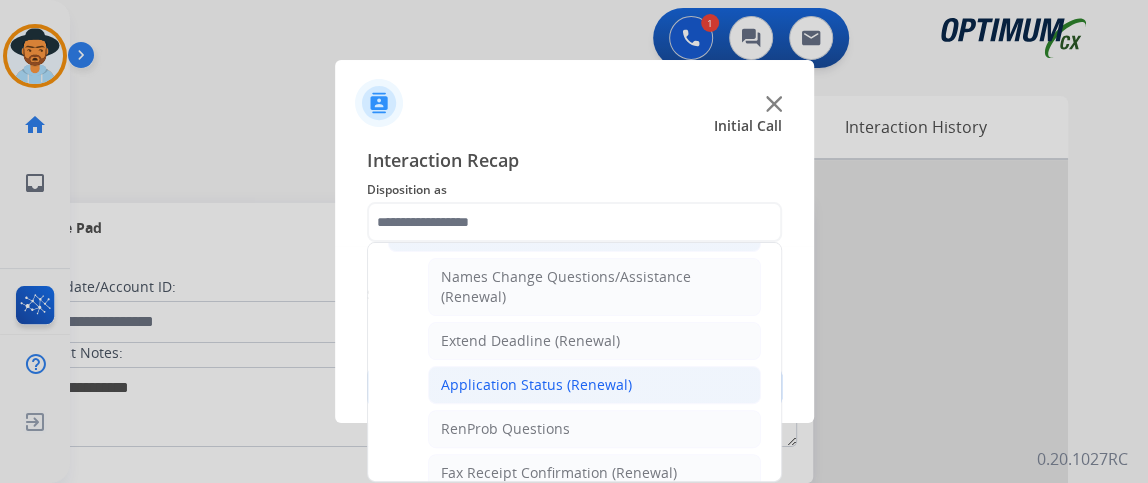 click on "Application Status (Renewal)" 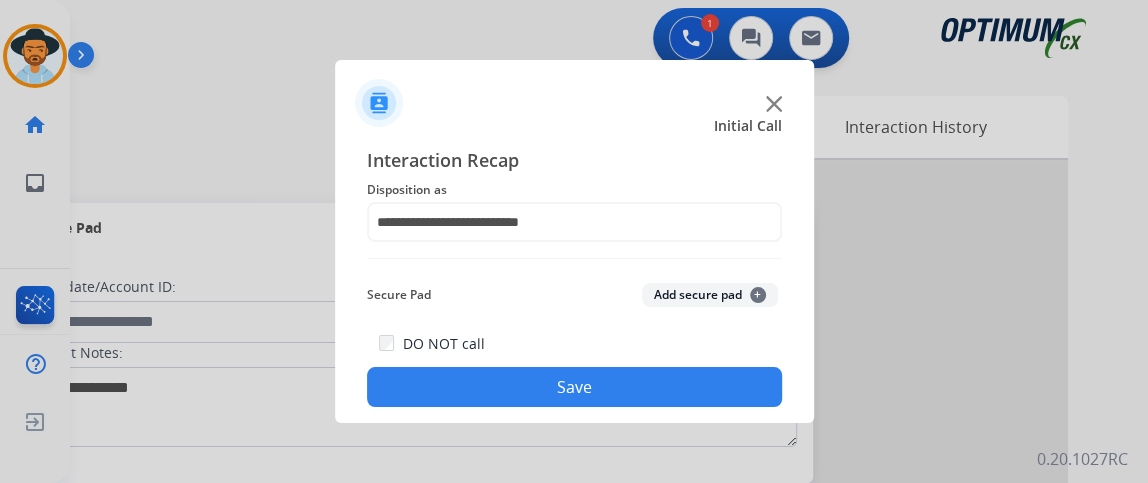 click on "**********" 